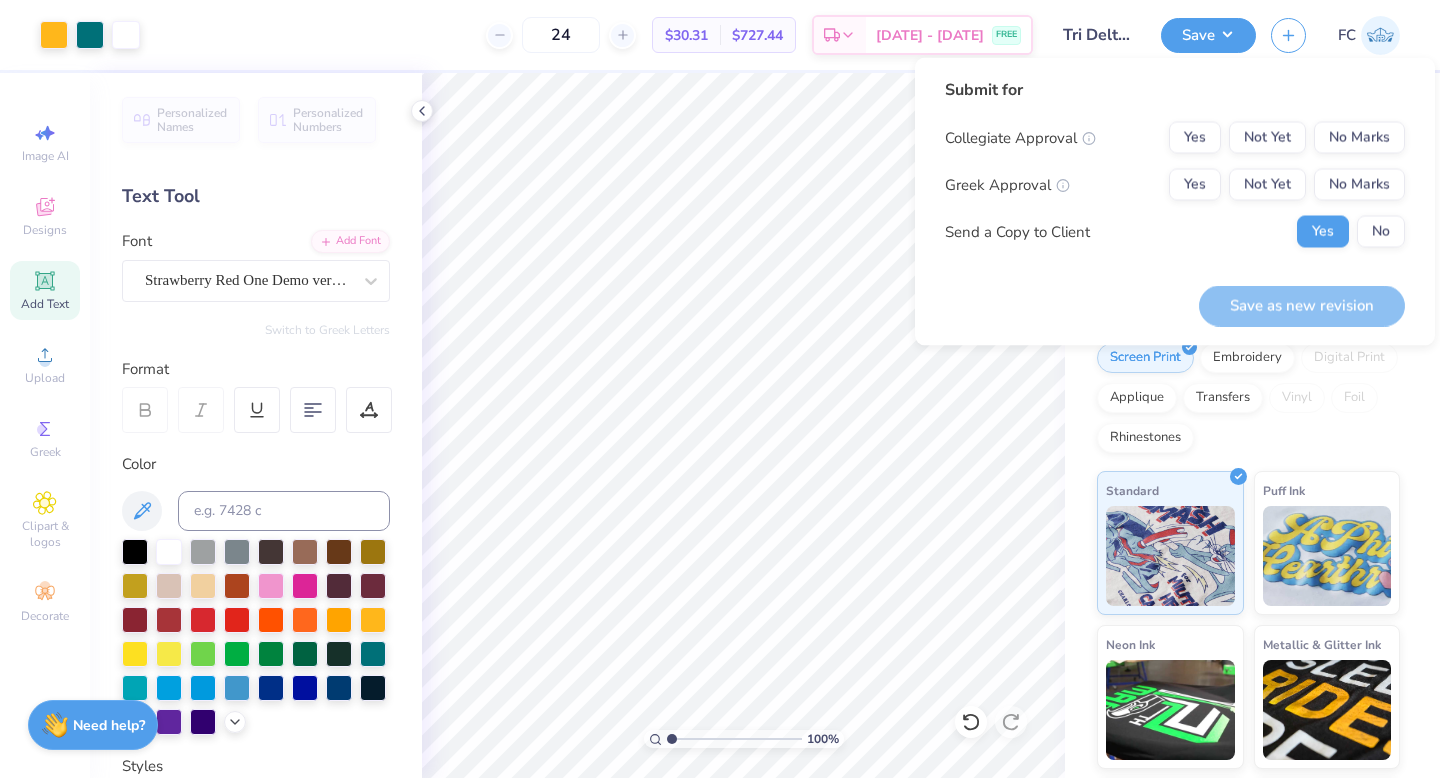 scroll, scrollTop: 0, scrollLeft: 0, axis: both 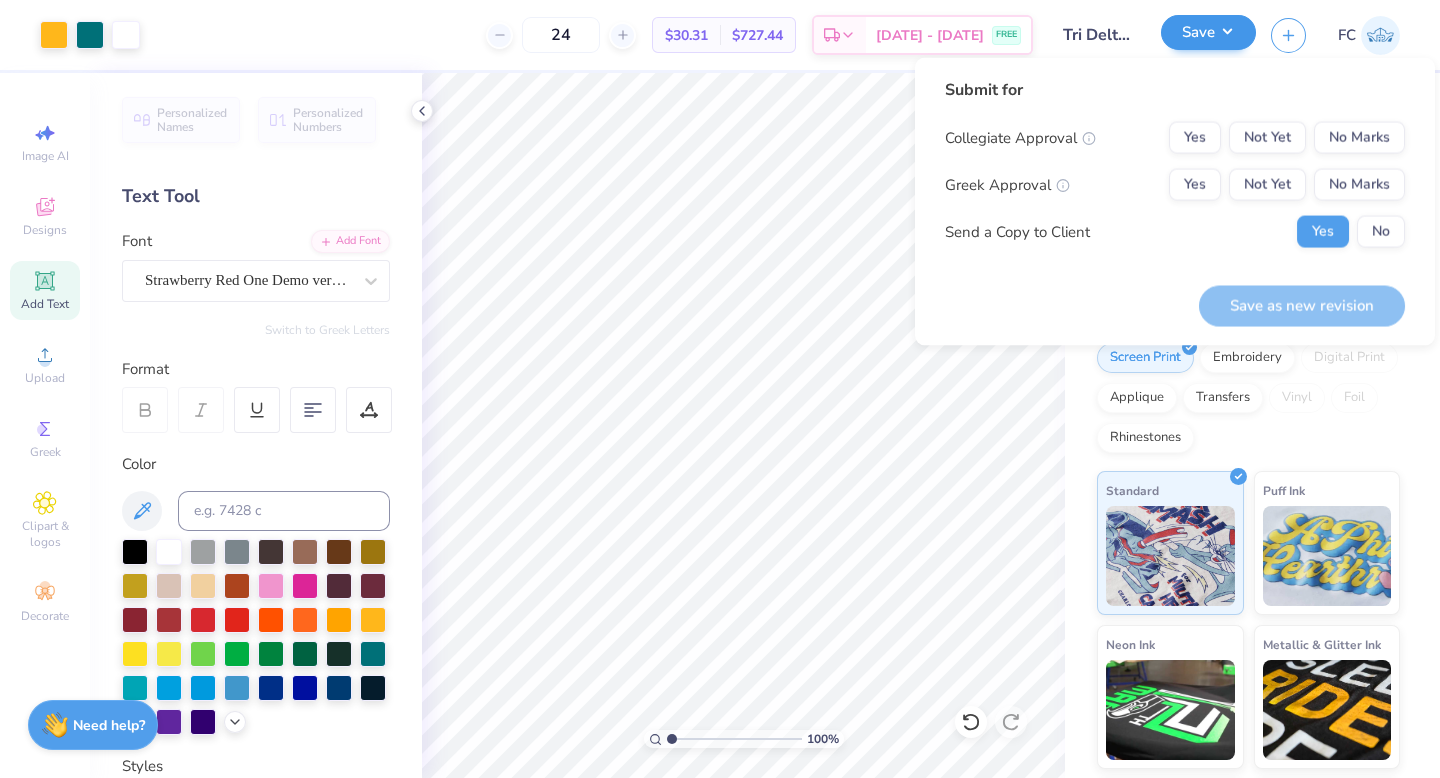 click on "Save" at bounding box center (1208, 32) 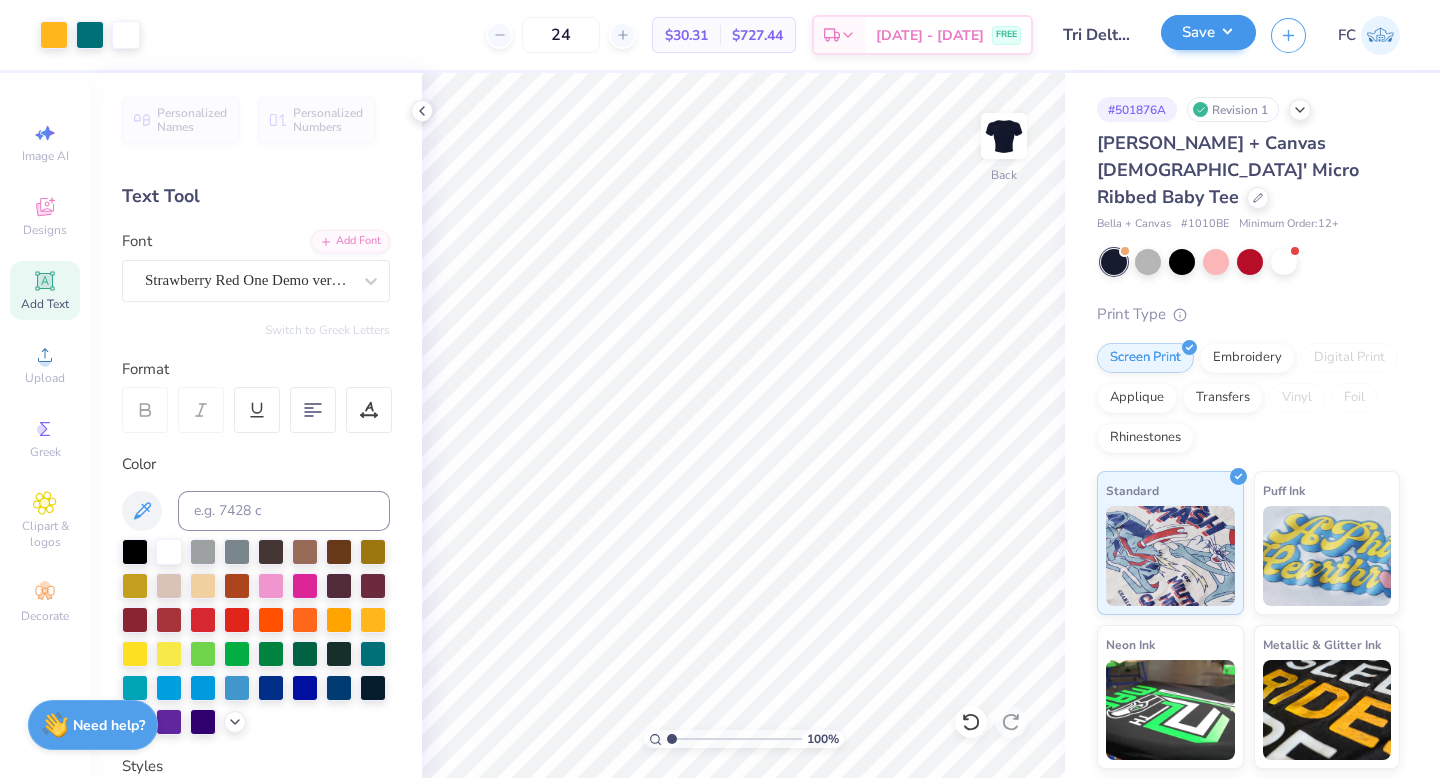 click on "Save" at bounding box center (1208, 32) 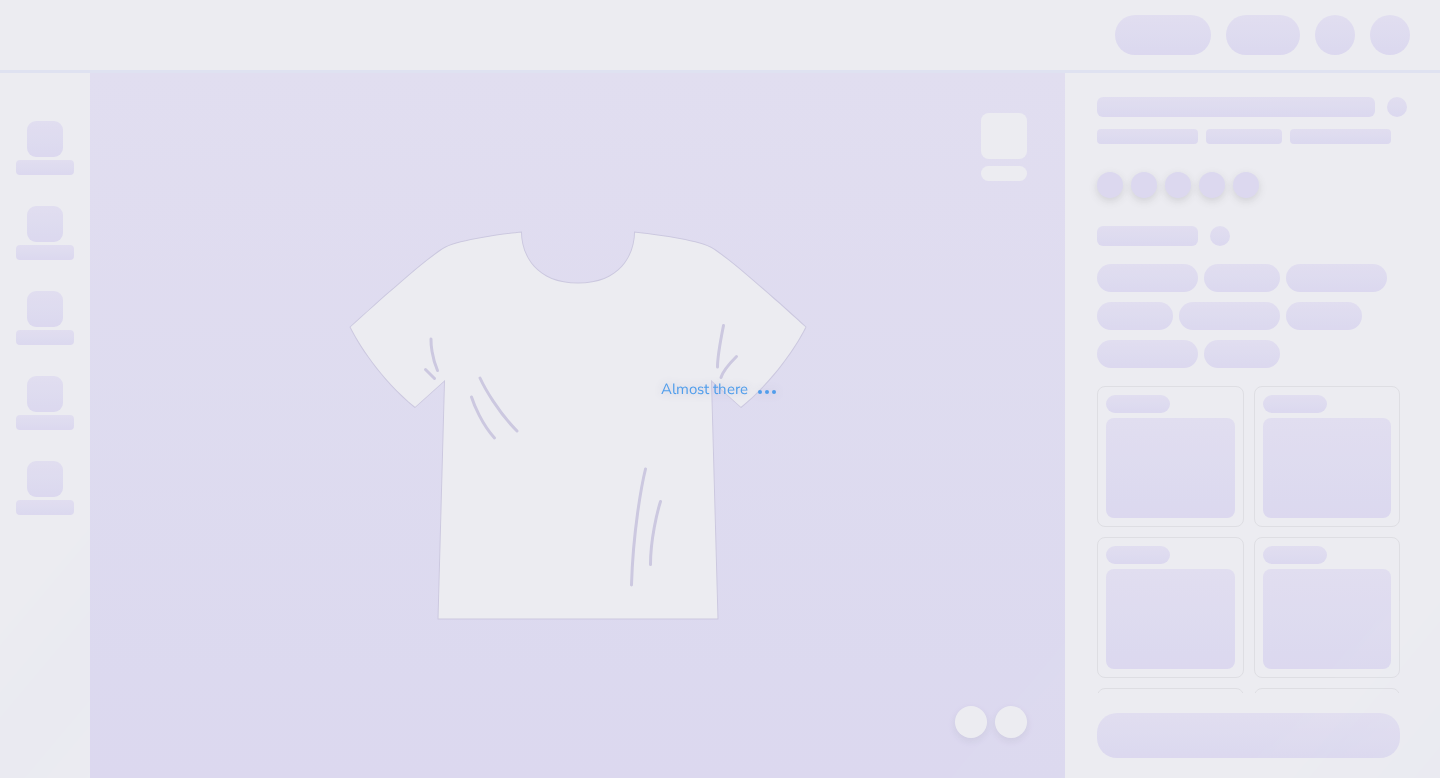 scroll, scrollTop: 0, scrollLeft: 0, axis: both 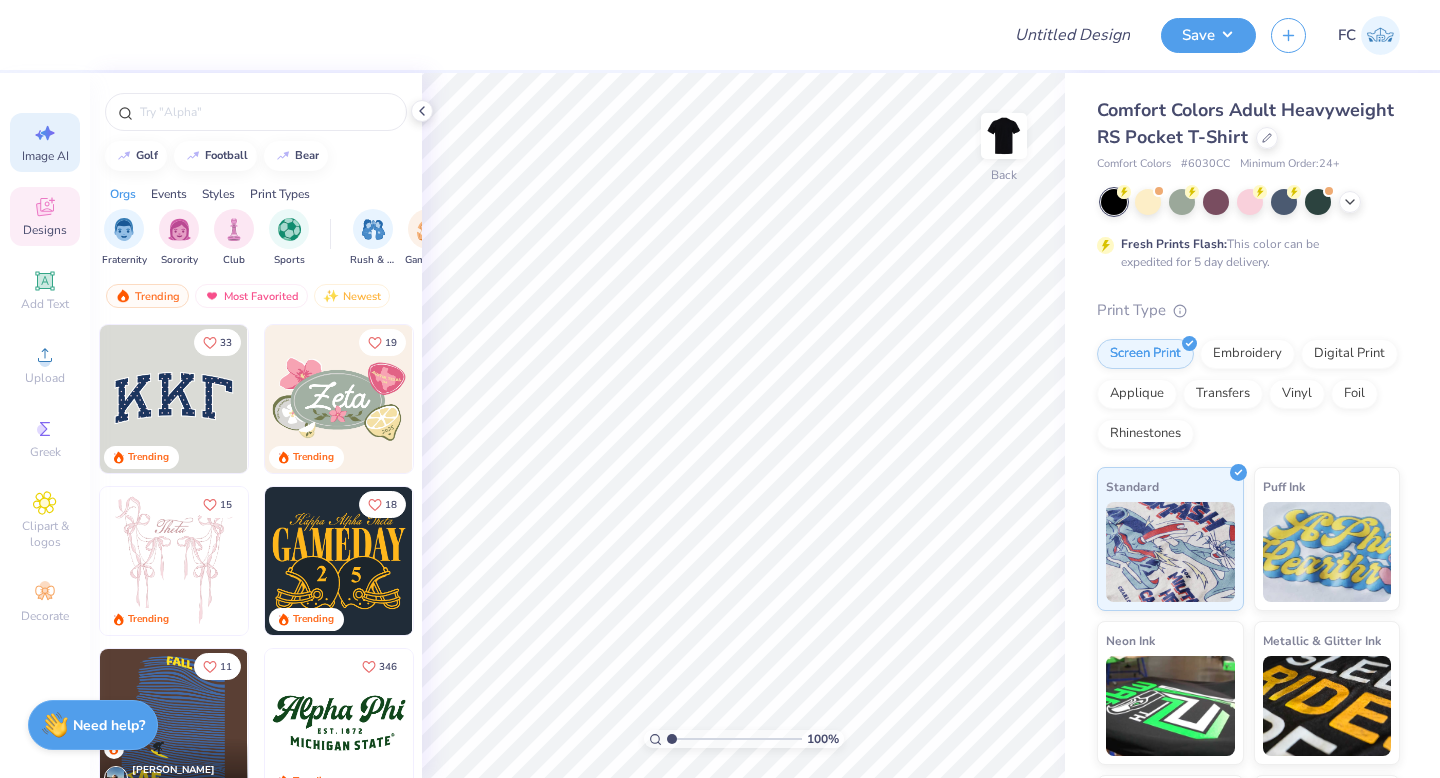click 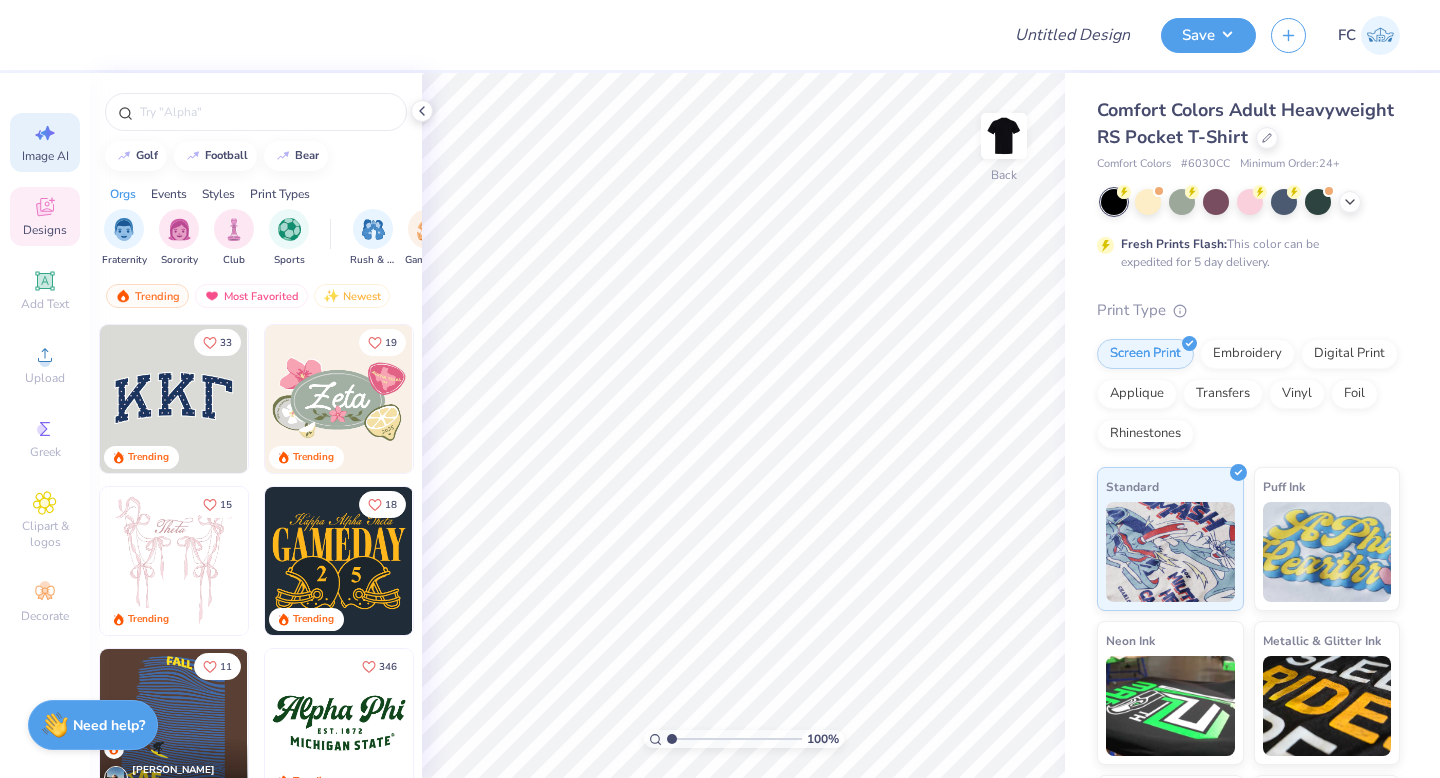 select on "4" 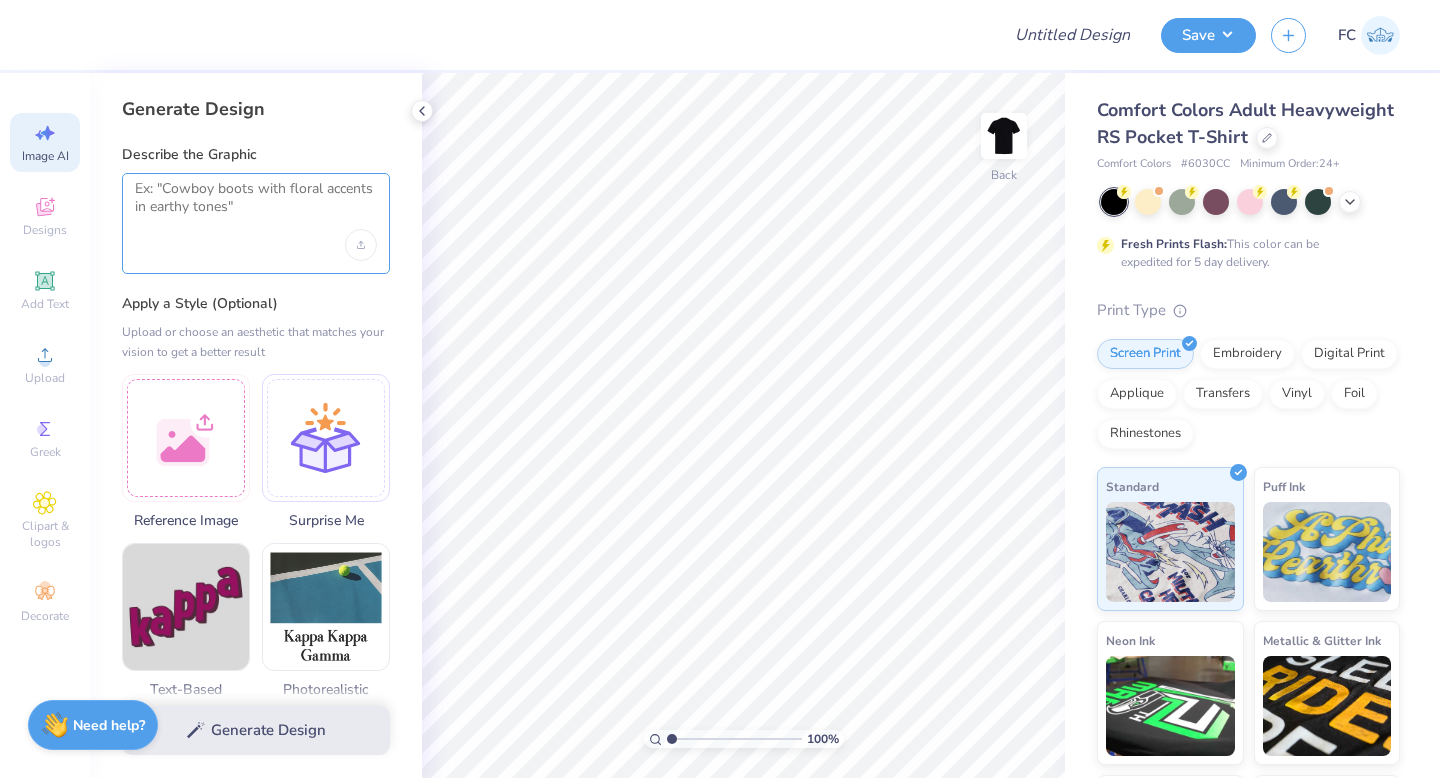 click at bounding box center [256, 205] 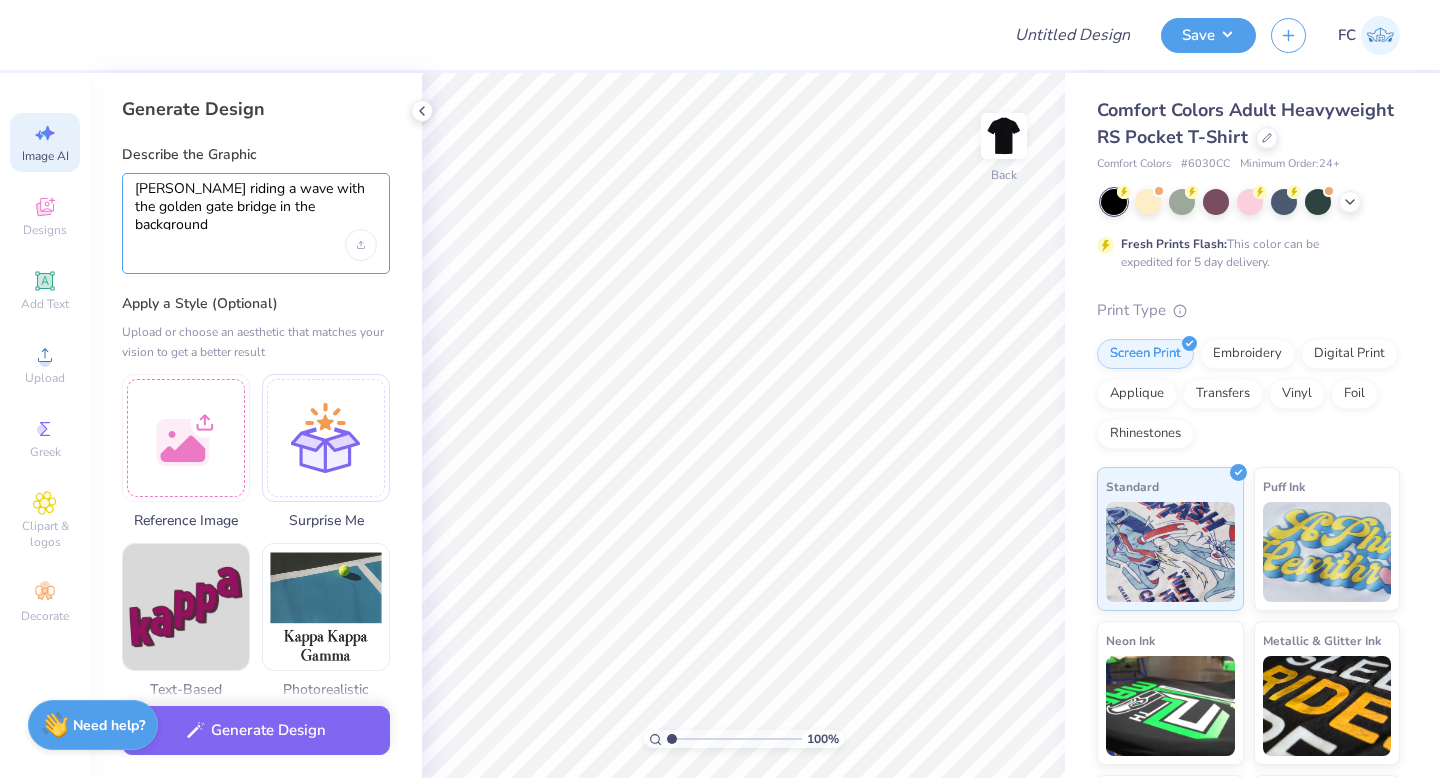 click on "Don Francisco riding a wave with the golden gate bridge in the background" at bounding box center (256, 205) 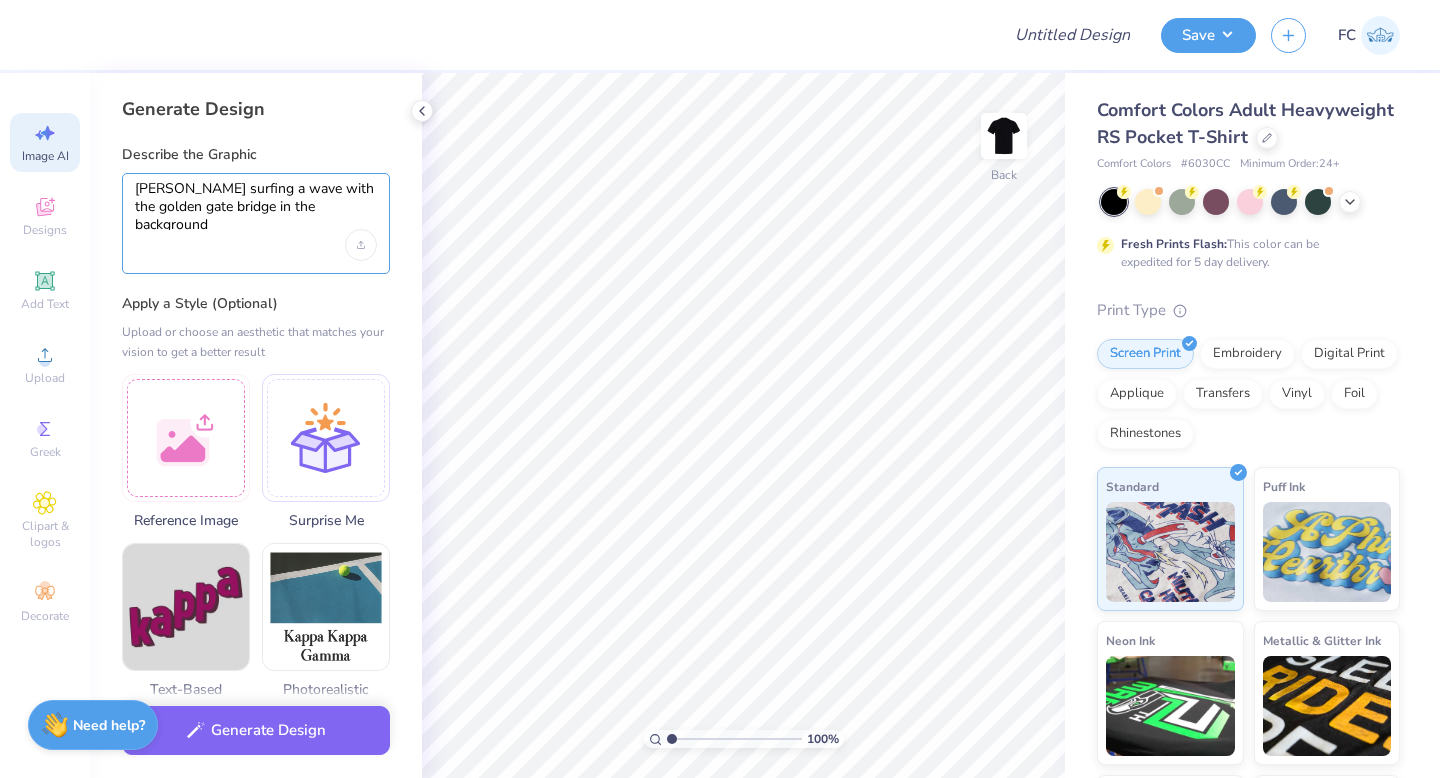 click on "Don Francisco surfing a wave with the golden gate bridge in the background" at bounding box center [256, 205] 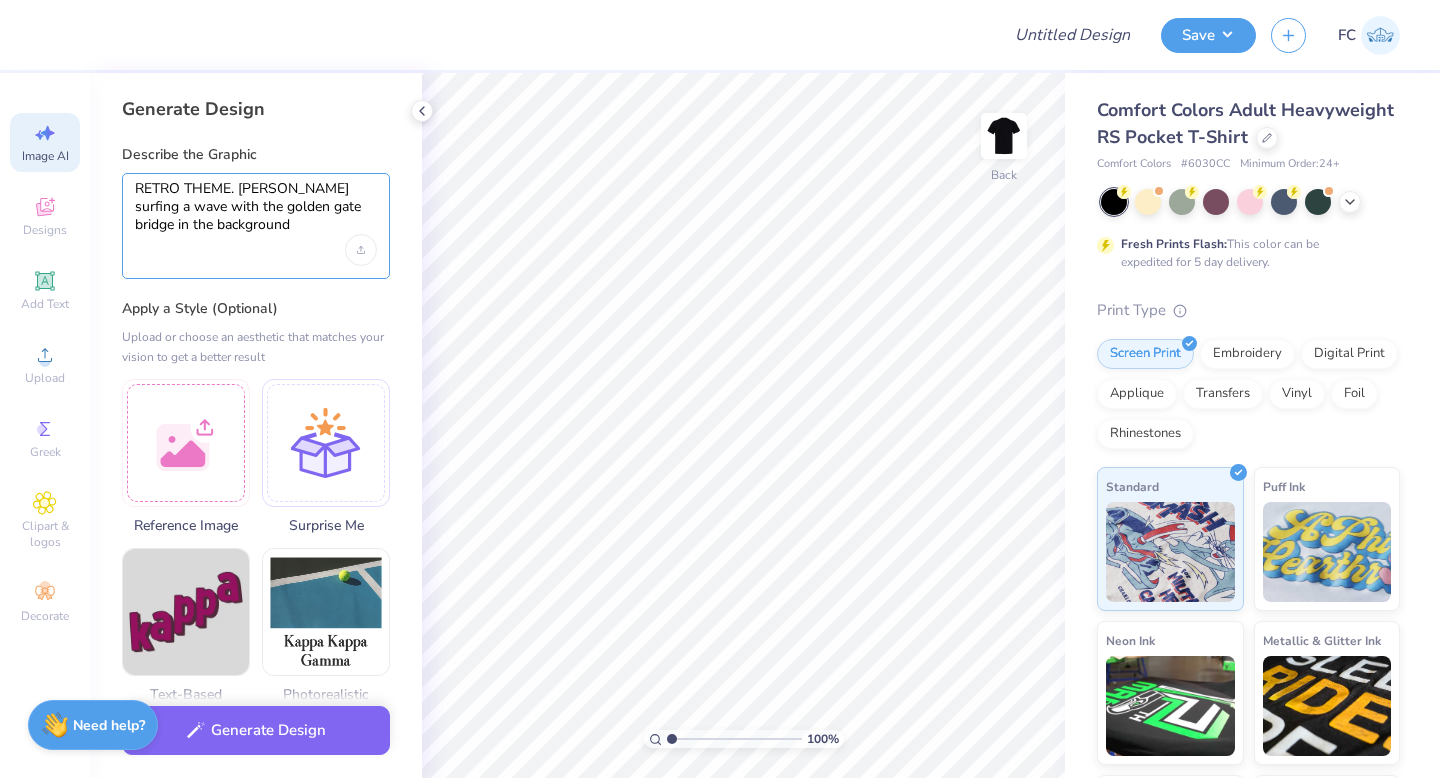 click on "RETRO THEME. Don Francisco surfing a wave with the golden gate bridge in the background" at bounding box center (256, 207) 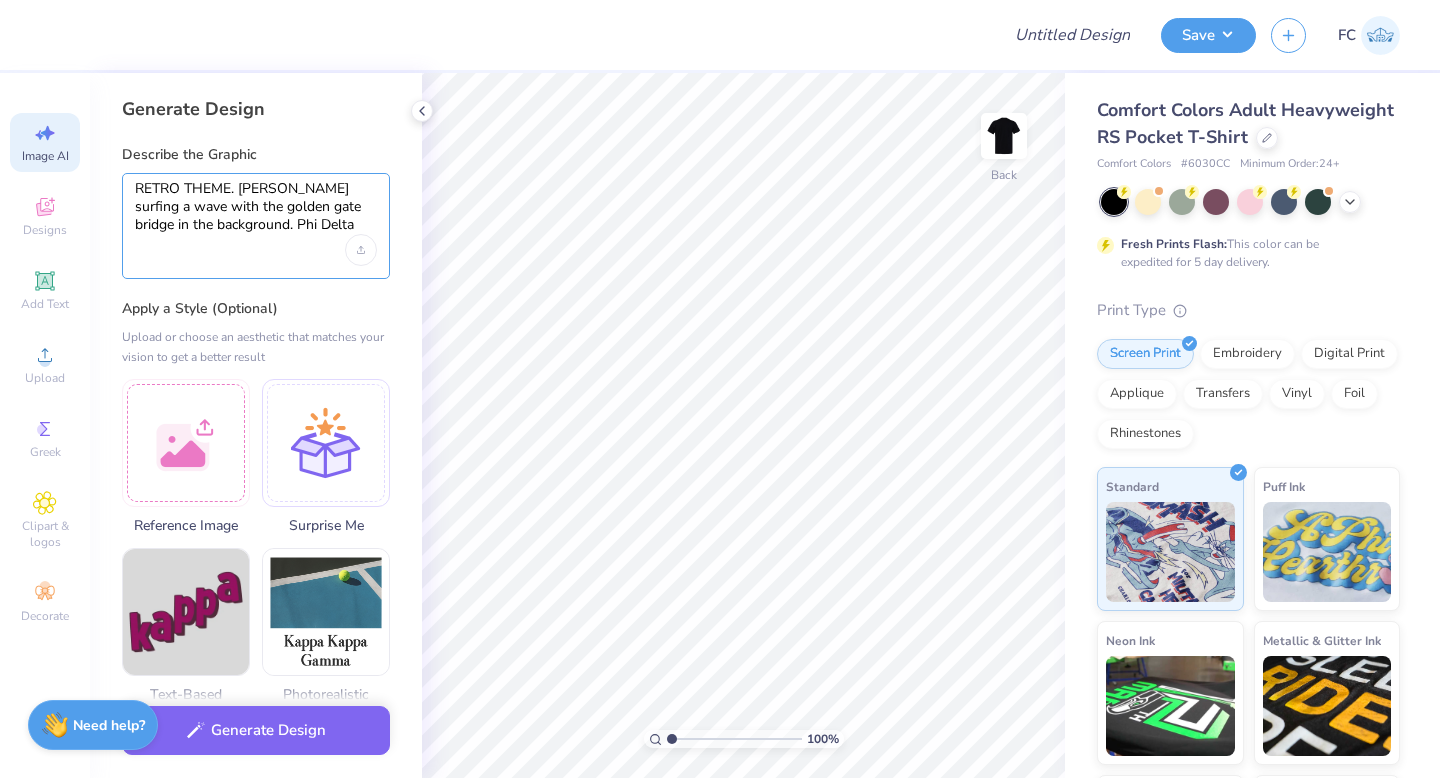click on "RETRO THEME. Don Francisco surfing a wave with the golden gate bridge in the background. Phi Delta Theta"" at bounding box center [256, 207] 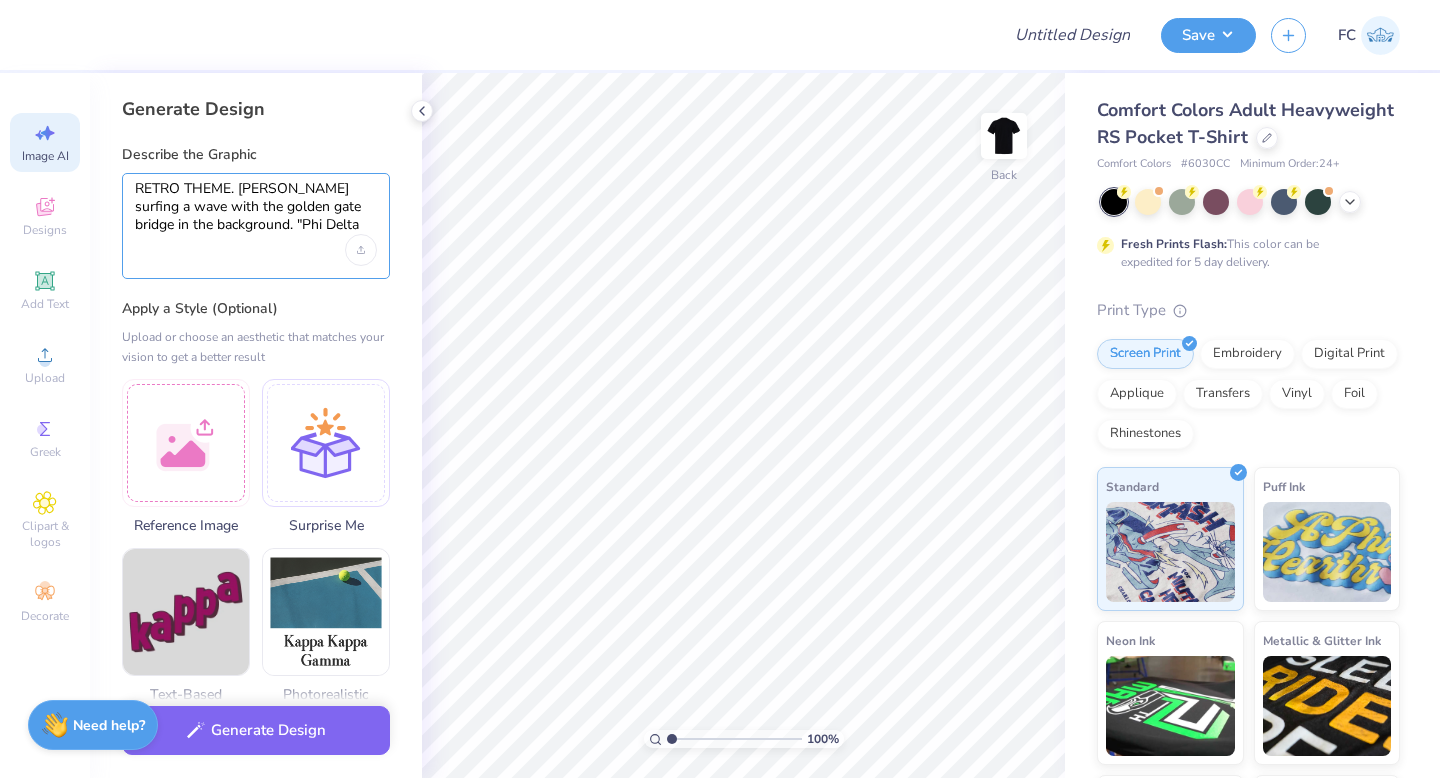 click on "RETRO THEME. Don Francisco surfing a wave with the golden gate bridge in the background. "Phi Delta Theta"" at bounding box center (256, 207) 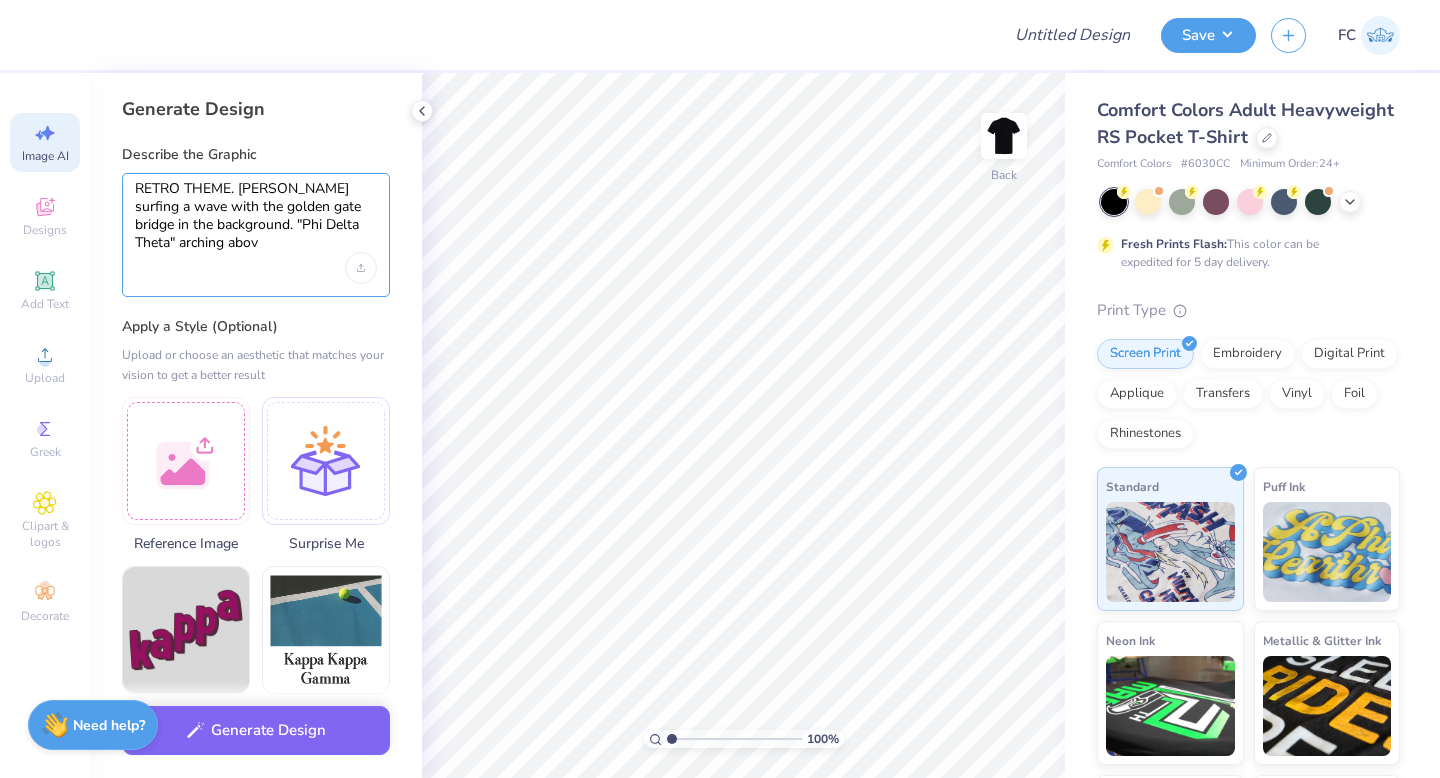 type on "RETRO THEME. Don Francisco surfing a wave with the golden gate bridge in the background. "Phi Delta Theta" arching above" 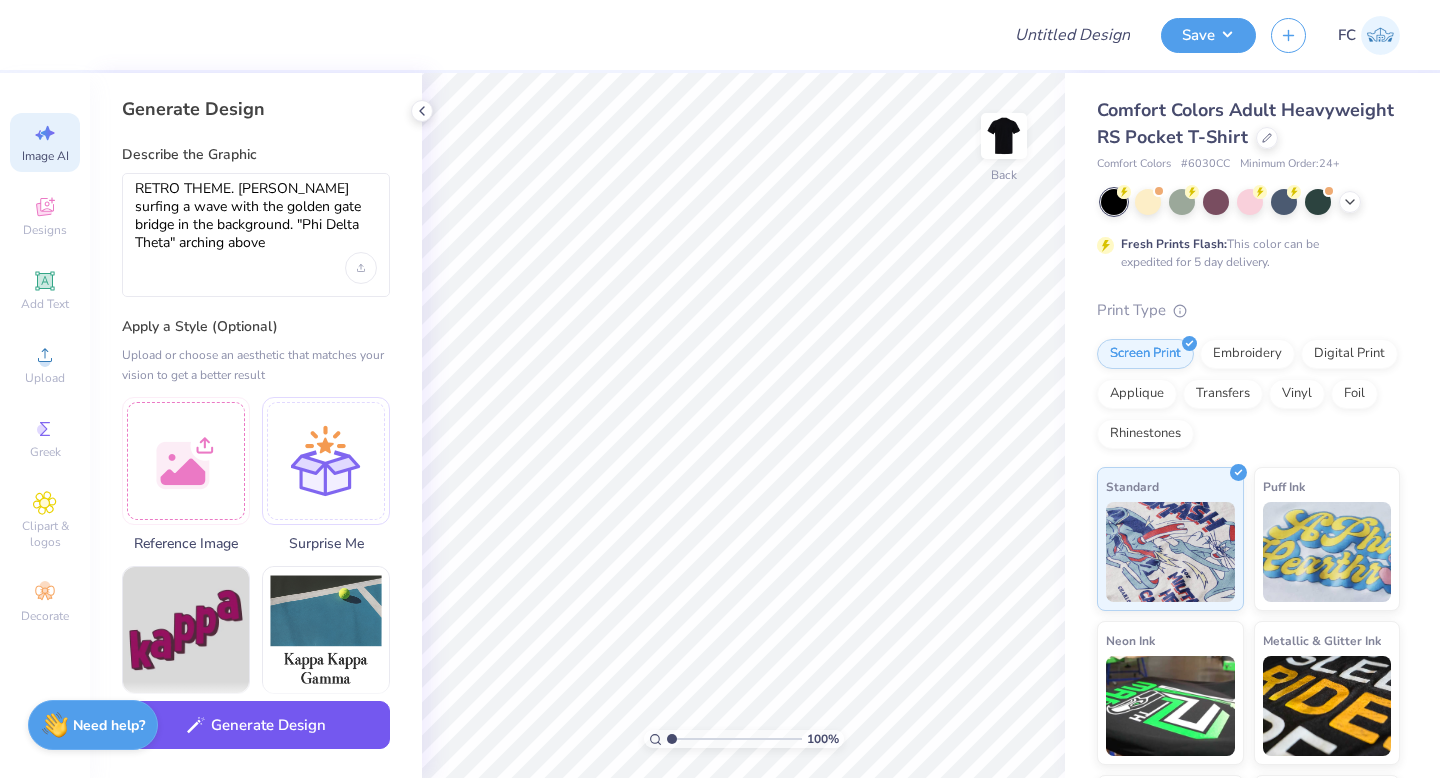 click on "Generate Design" at bounding box center (256, 725) 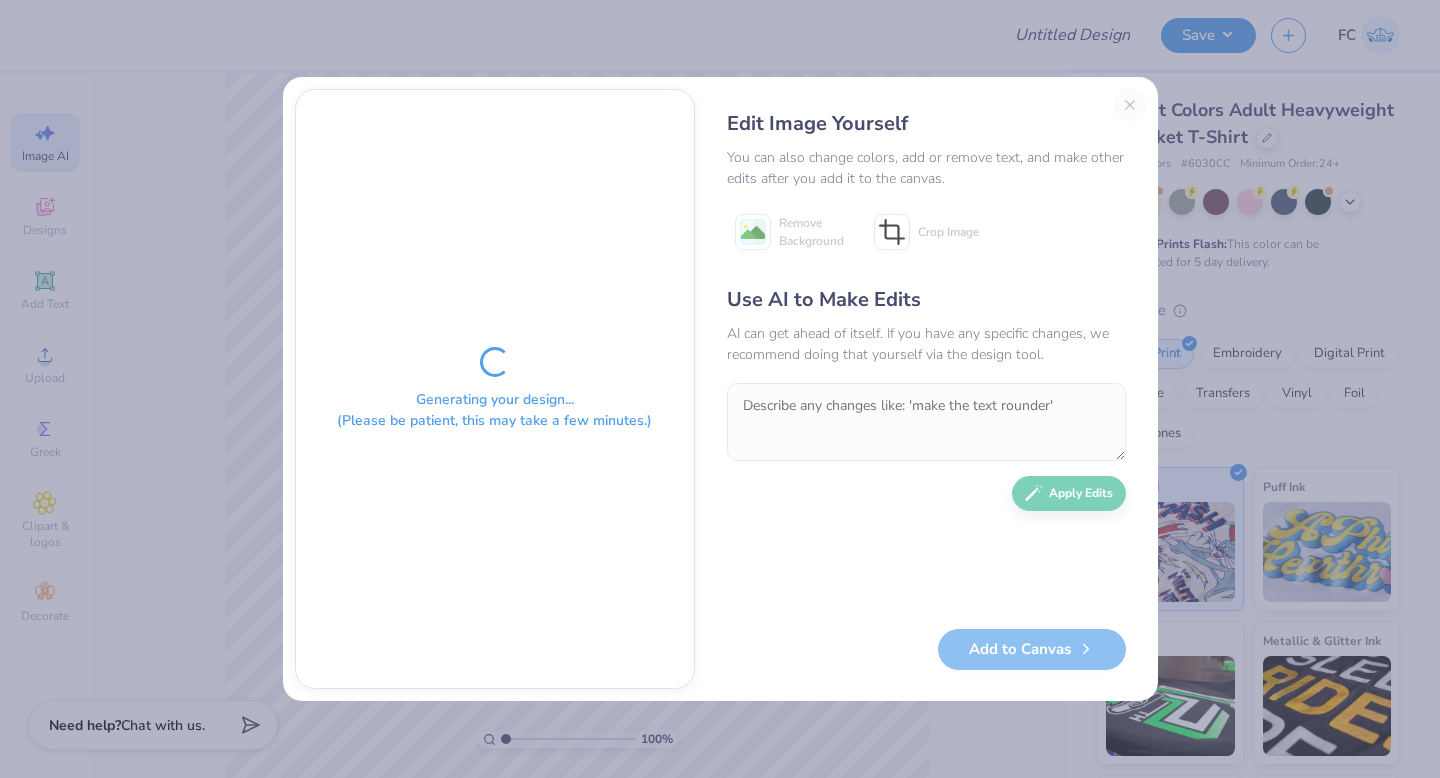 click on "Edit Image Yourself" at bounding box center (926, 124) 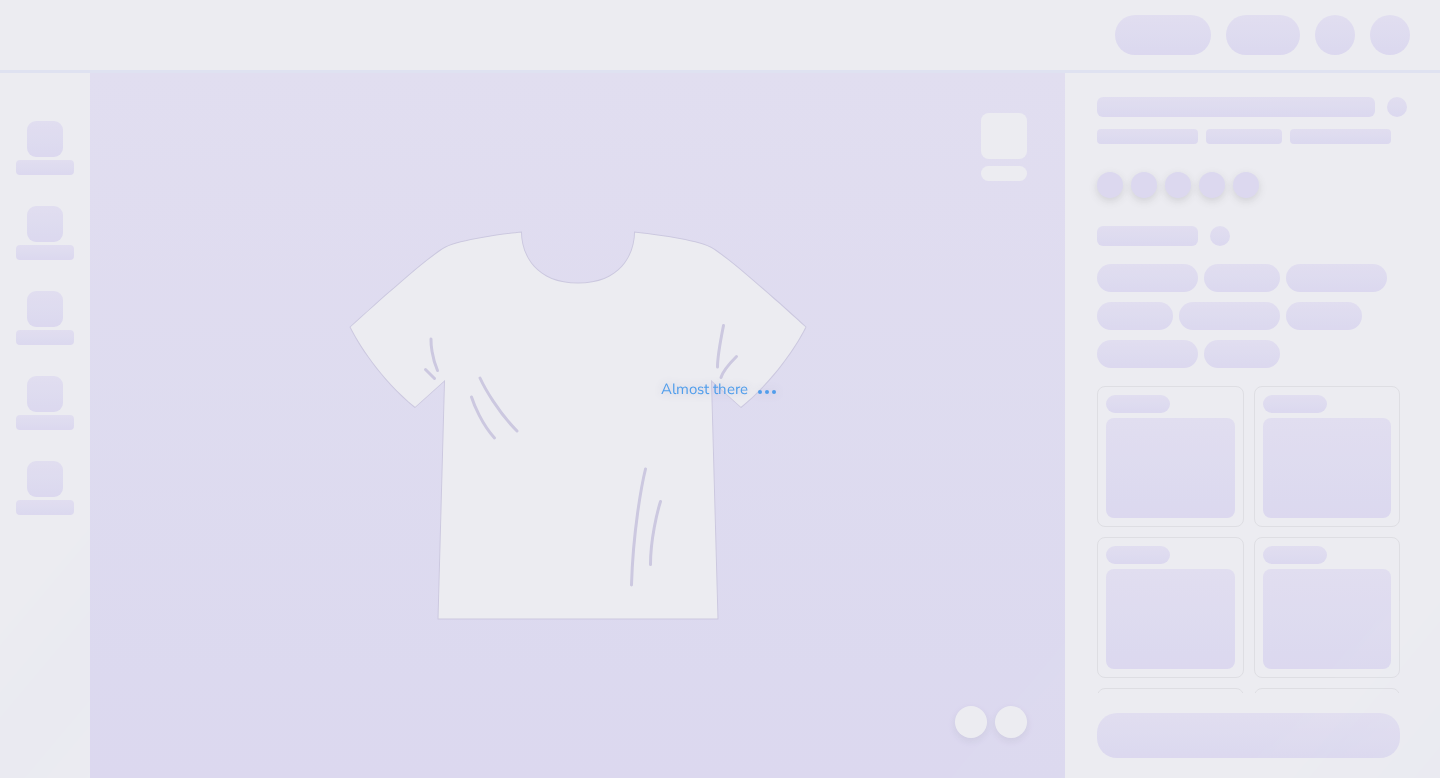 scroll, scrollTop: 0, scrollLeft: 0, axis: both 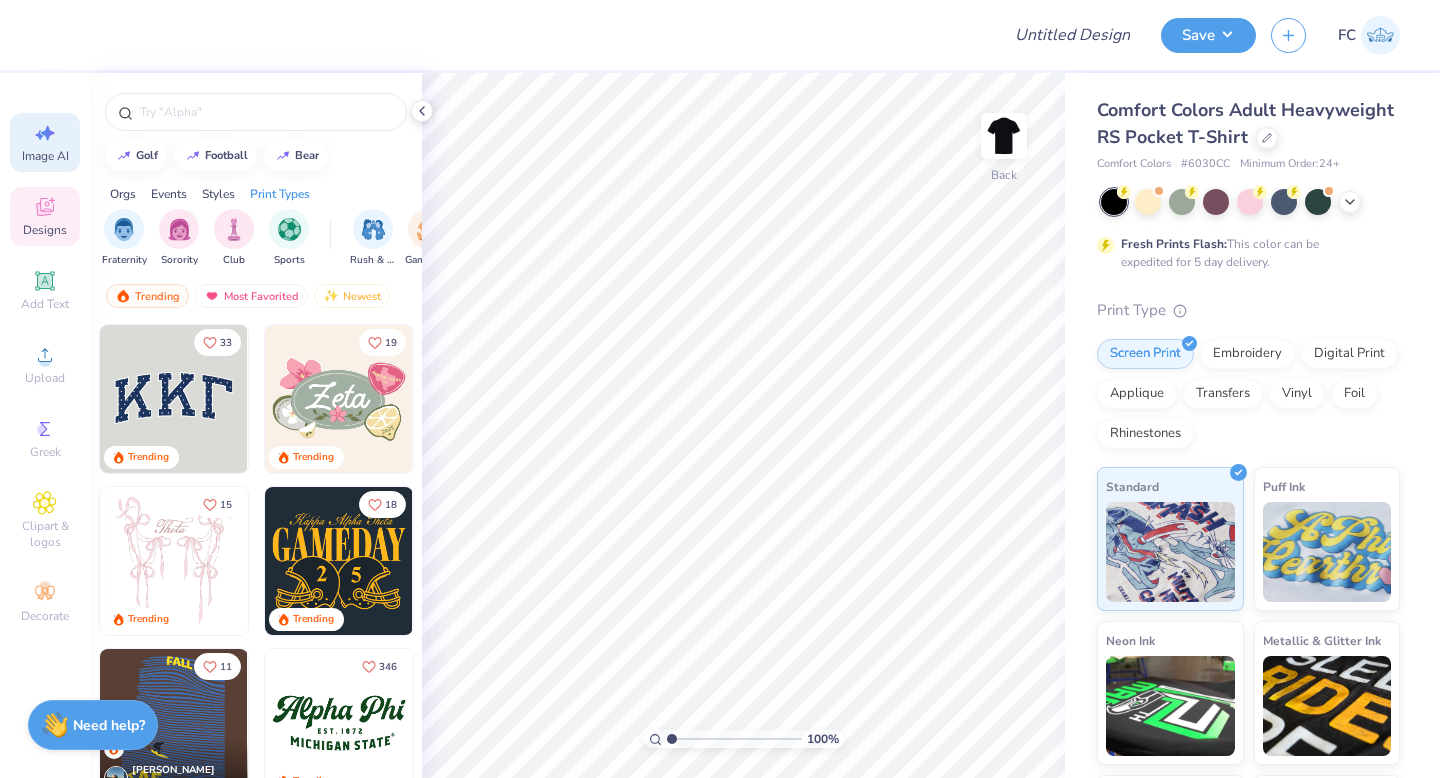 click 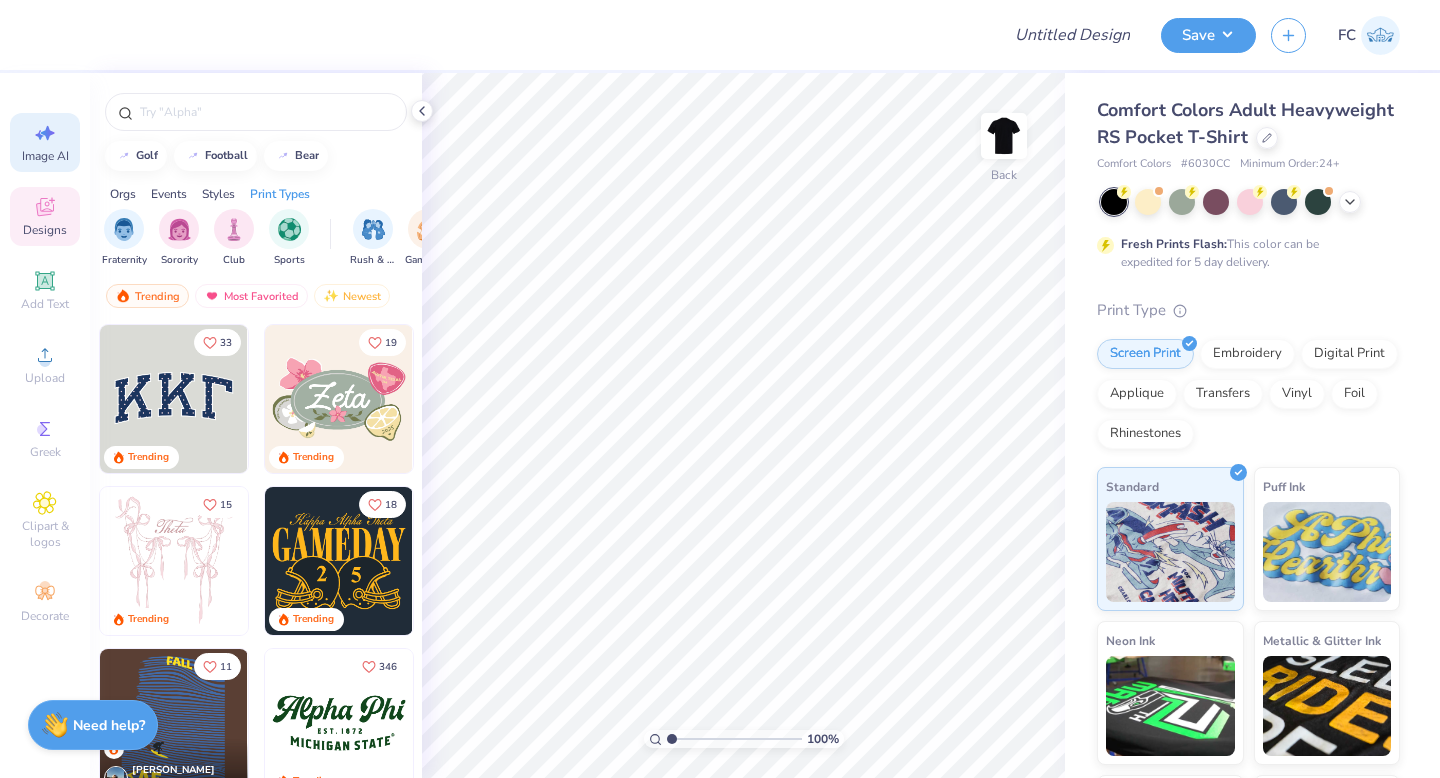 select on "4" 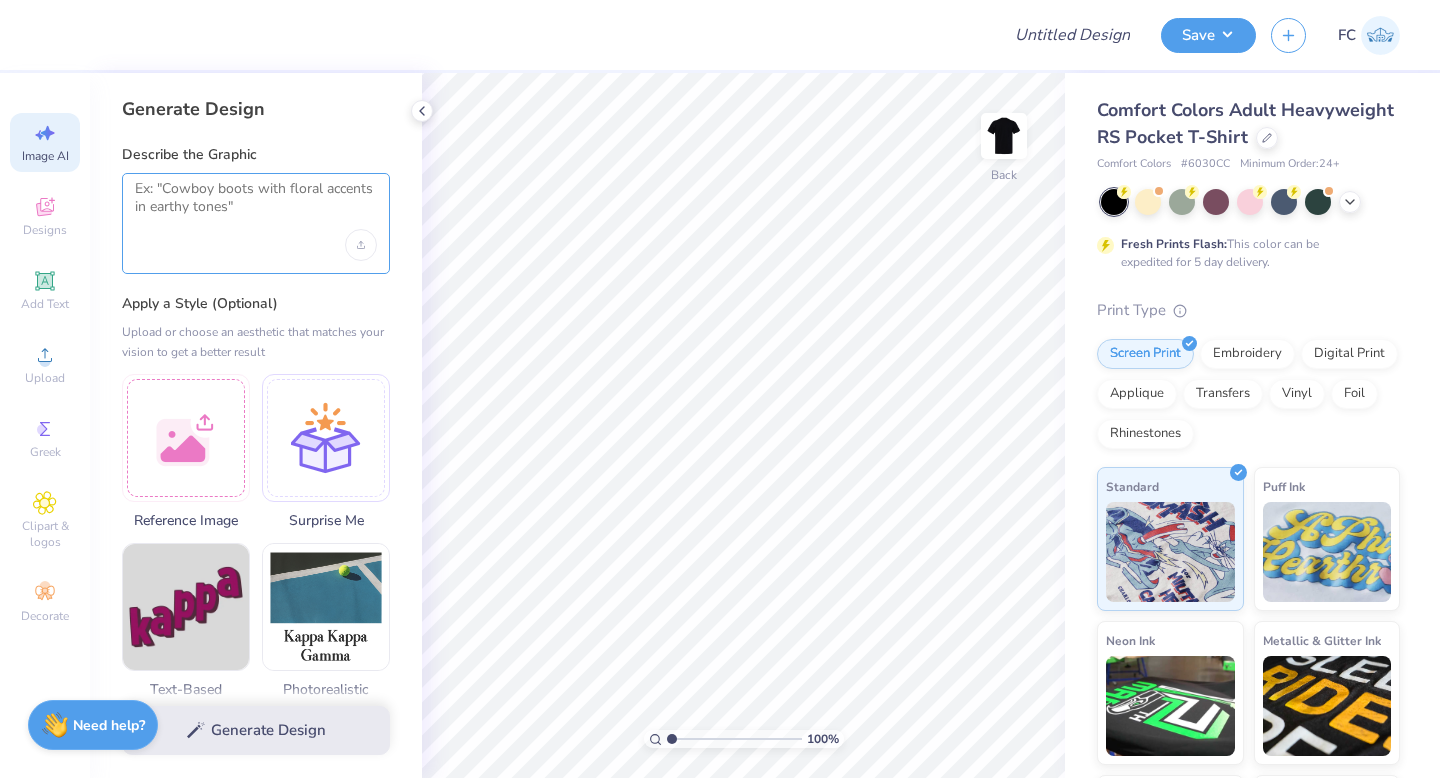 click at bounding box center [256, 205] 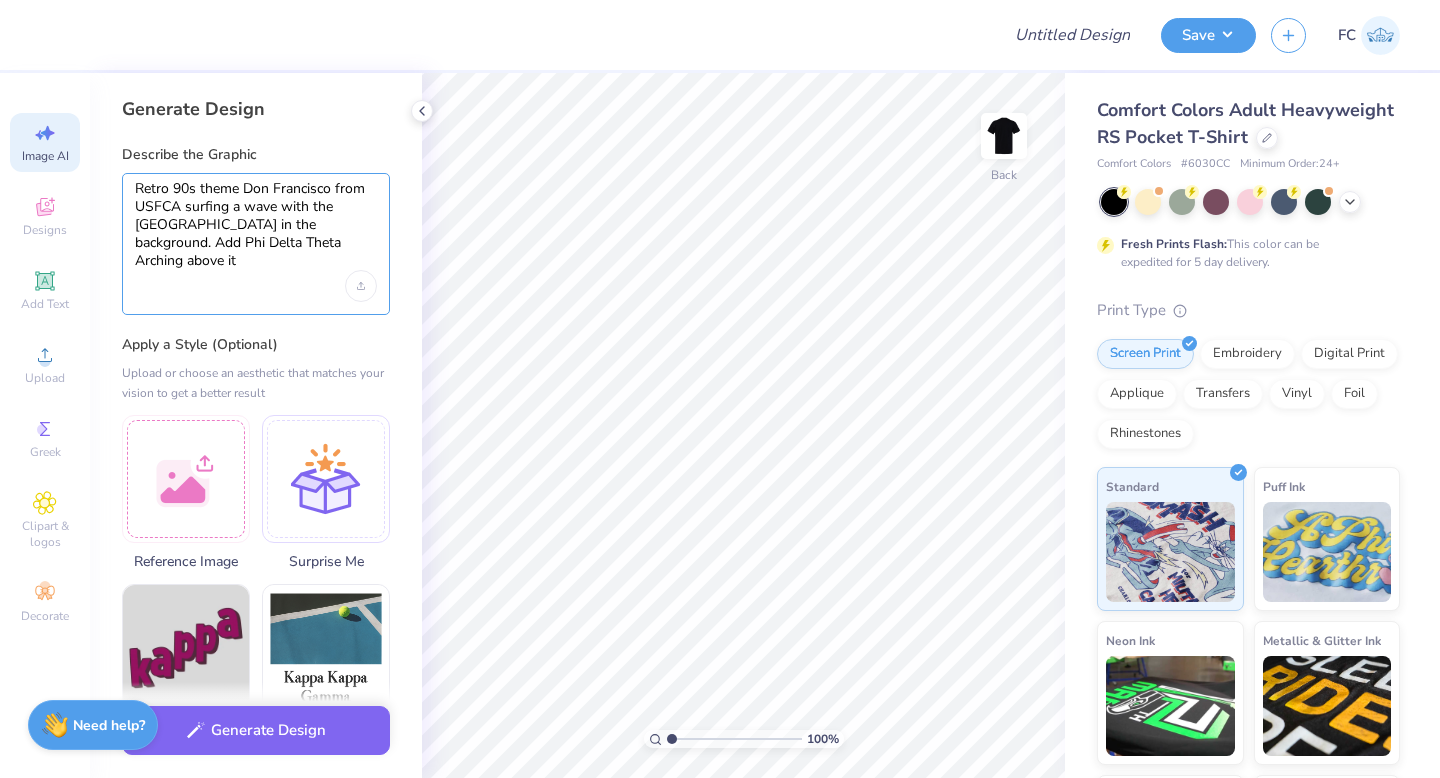 type on "Retro 90s theme Don Francisco from USFCA surfing a wave with the [GEOGRAPHIC_DATA] in the background. Add Phi Delta Theta Arching above it" 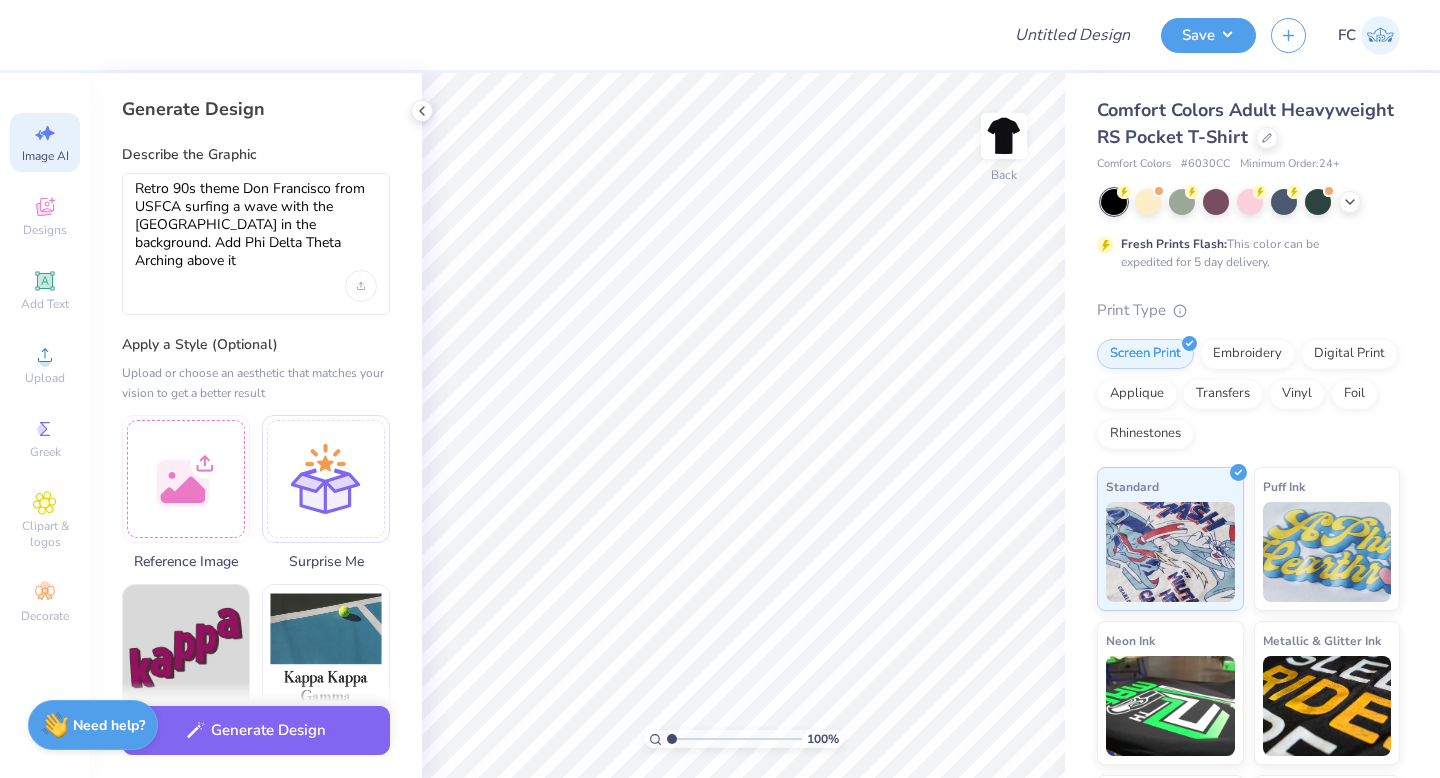 click on "Generate Design Describe the Graphic Retro 90s theme Don Francisco from USFCA surfing a wave with the Golden Gate Bridge in the background. Add Phi Delta Theta Arching above it Apply a Style (Optional) Upload or choose an aesthetic that matches your vision to get a better result Reference Image Surprise Me Text-Based Photorealistic 60s & 70s 80s & 90s Cartoons Classic Grunge Handdrawn Minimalist Varsity Y2K Max # of Colors Fewer colors means lower prices. 1 2 3 4 5 6 7 8" at bounding box center (256, 425) 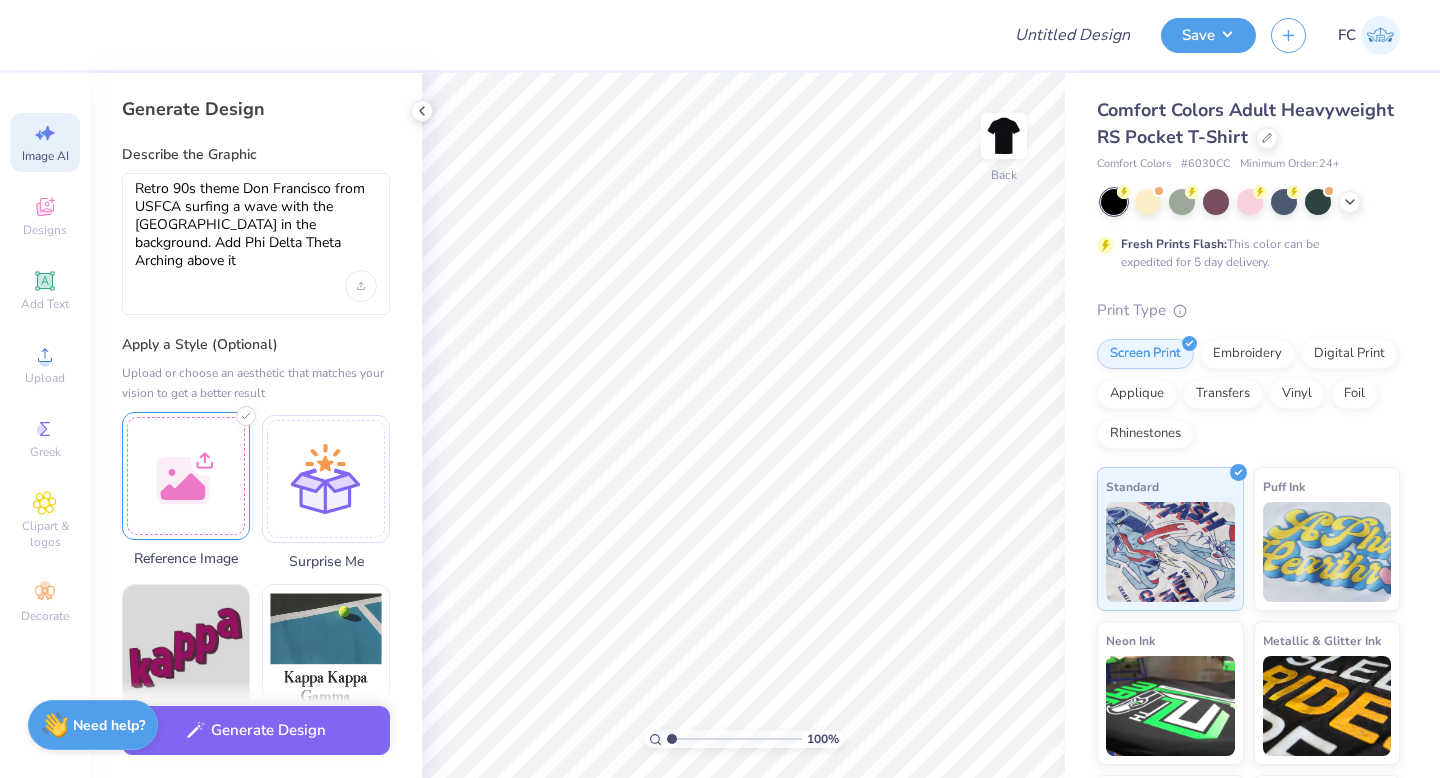 click at bounding box center (186, 476) 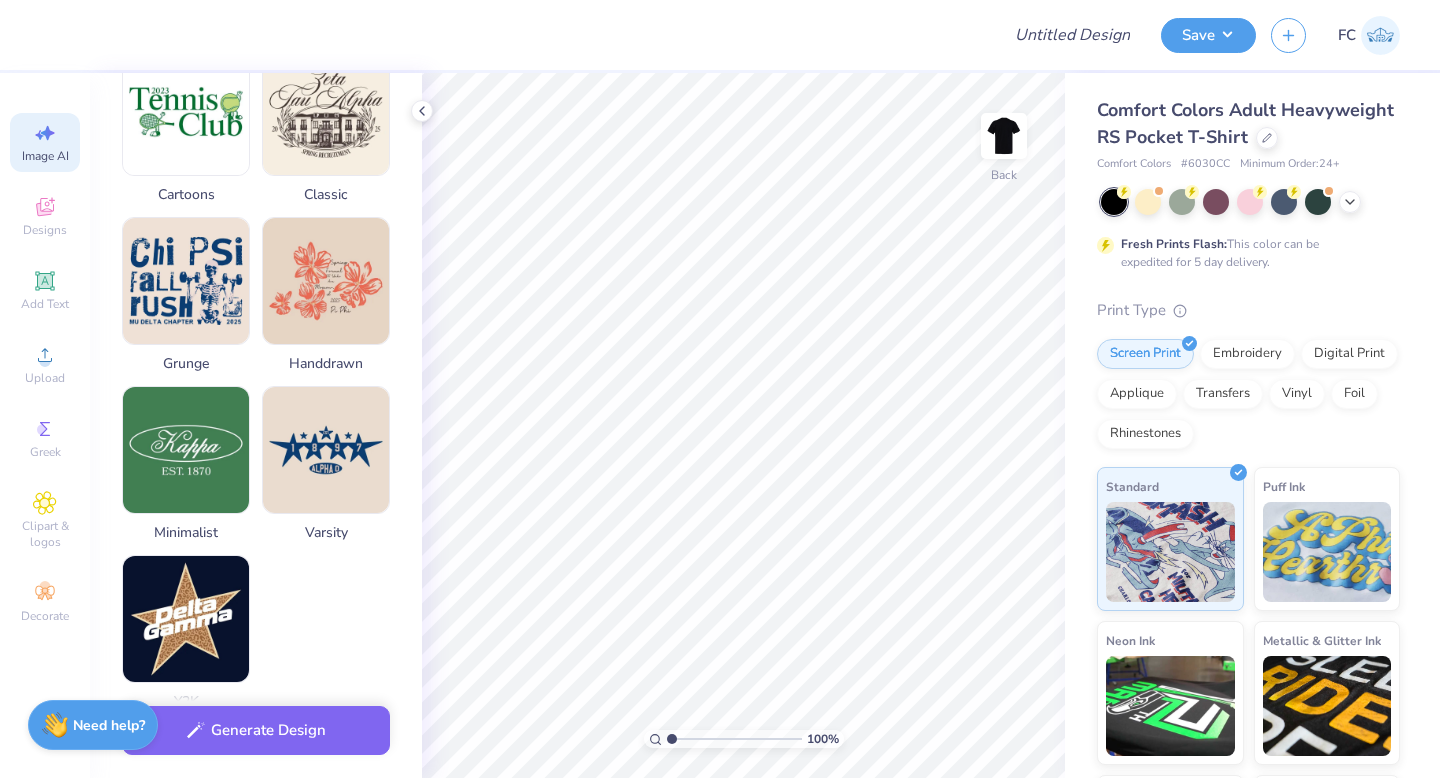 scroll, scrollTop: 879, scrollLeft: 0, axis: vertical 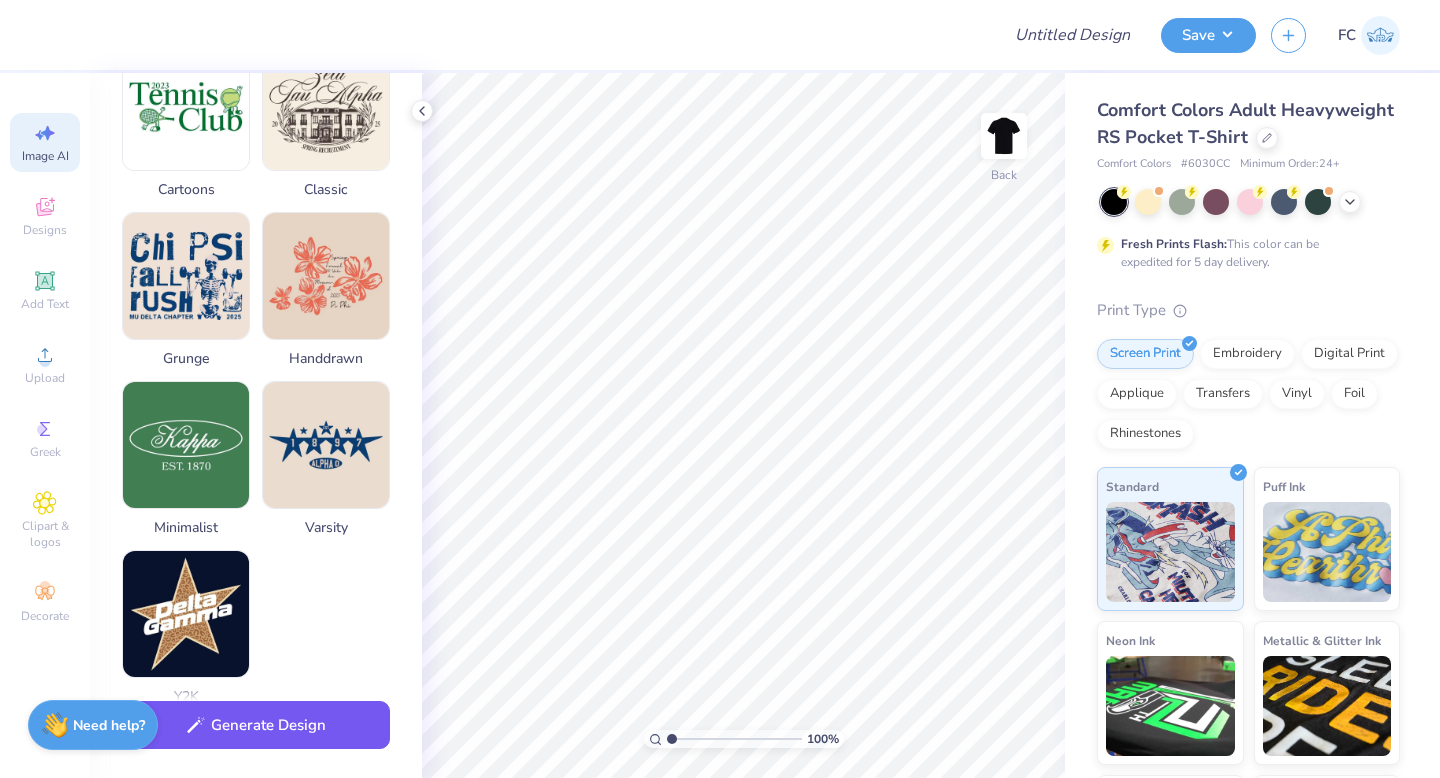 click on "Generate Design" at bounding box center (256, 725) 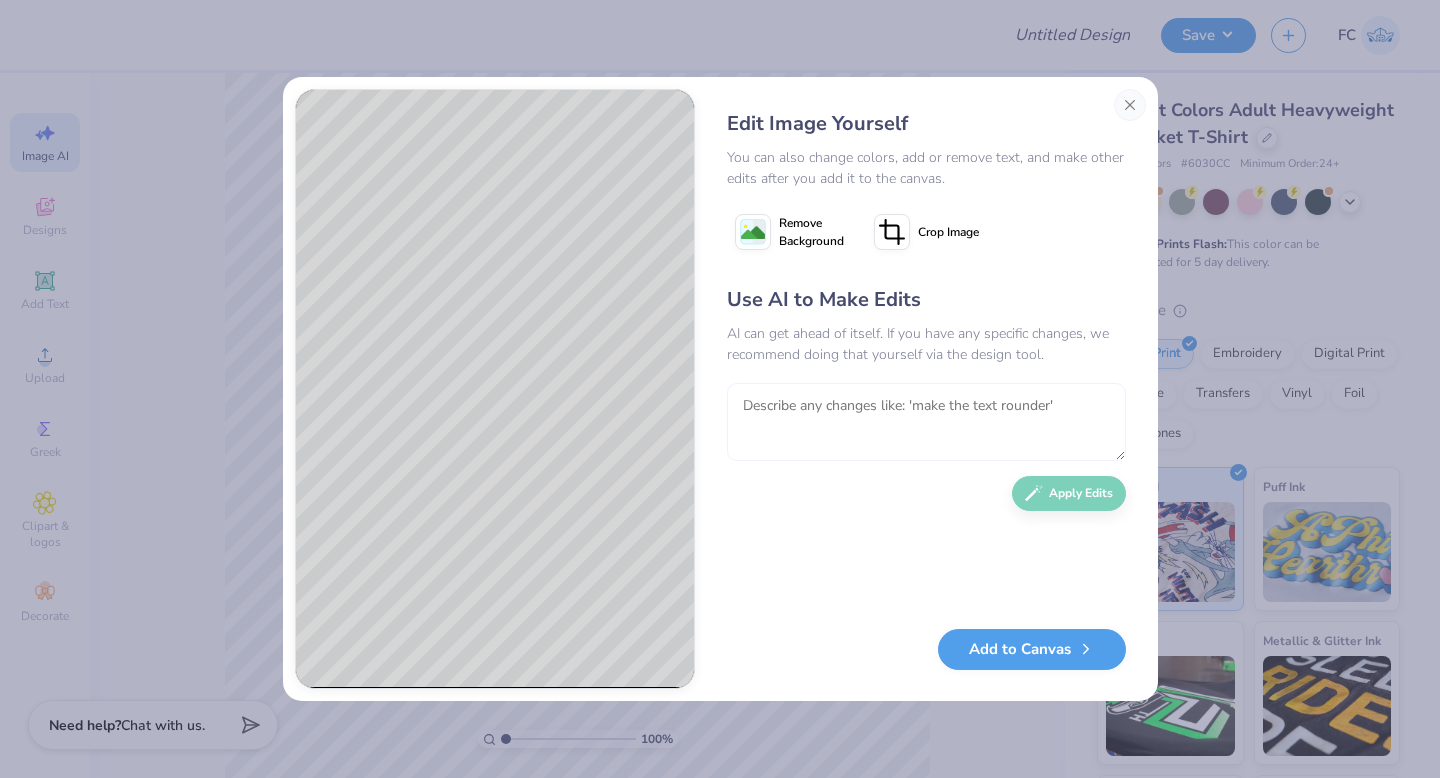 click at bounding box center (926, 422) 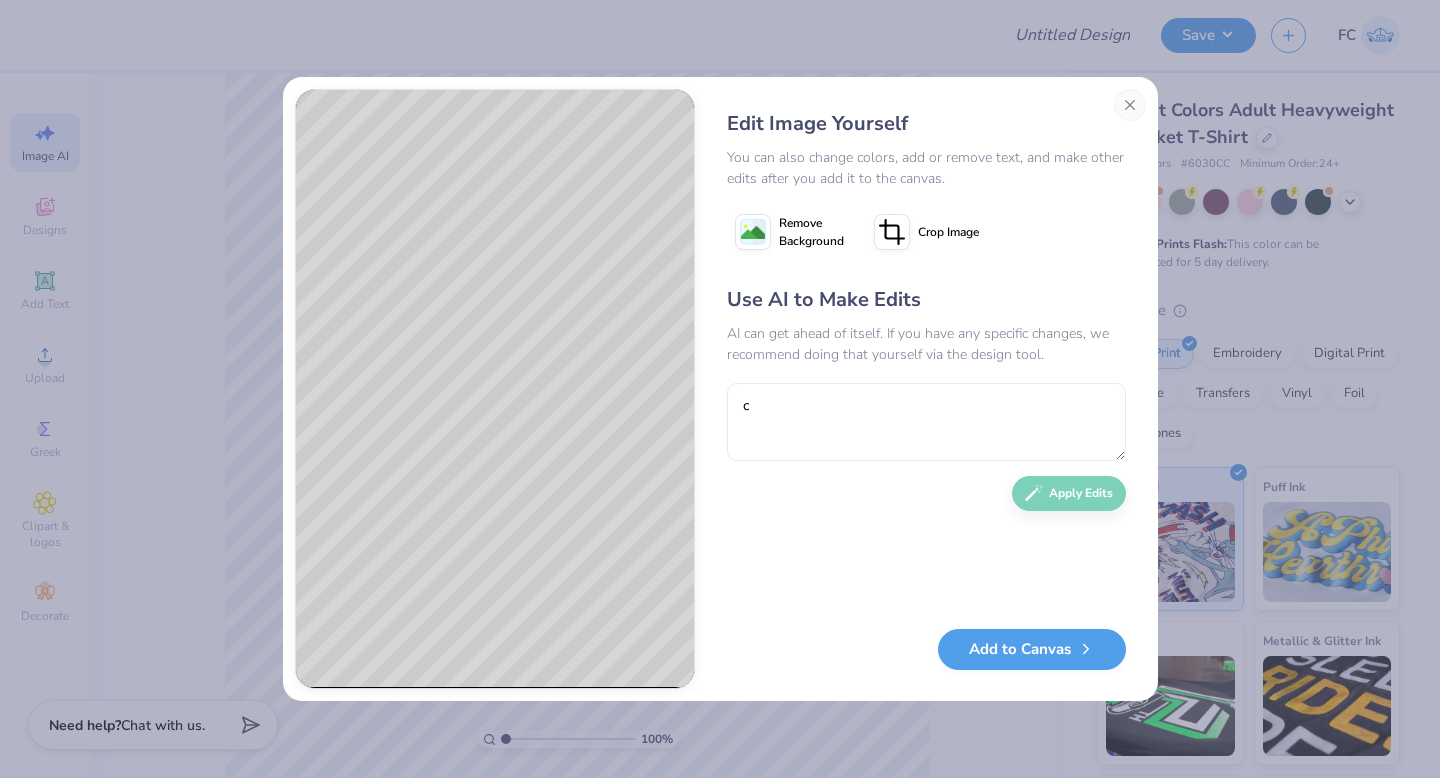 click on "Edit Image Yourself You can also change colors, add or remove text, and make other edits after you add it to the canvas. Remove Background Crop Image Use AI to Make Edits AI can get ahead of itself. If you have any specific changes, we recommend doing that yourself via the design tool. c Apply Edits Add to Canvas" at bounding box center (720, 389) 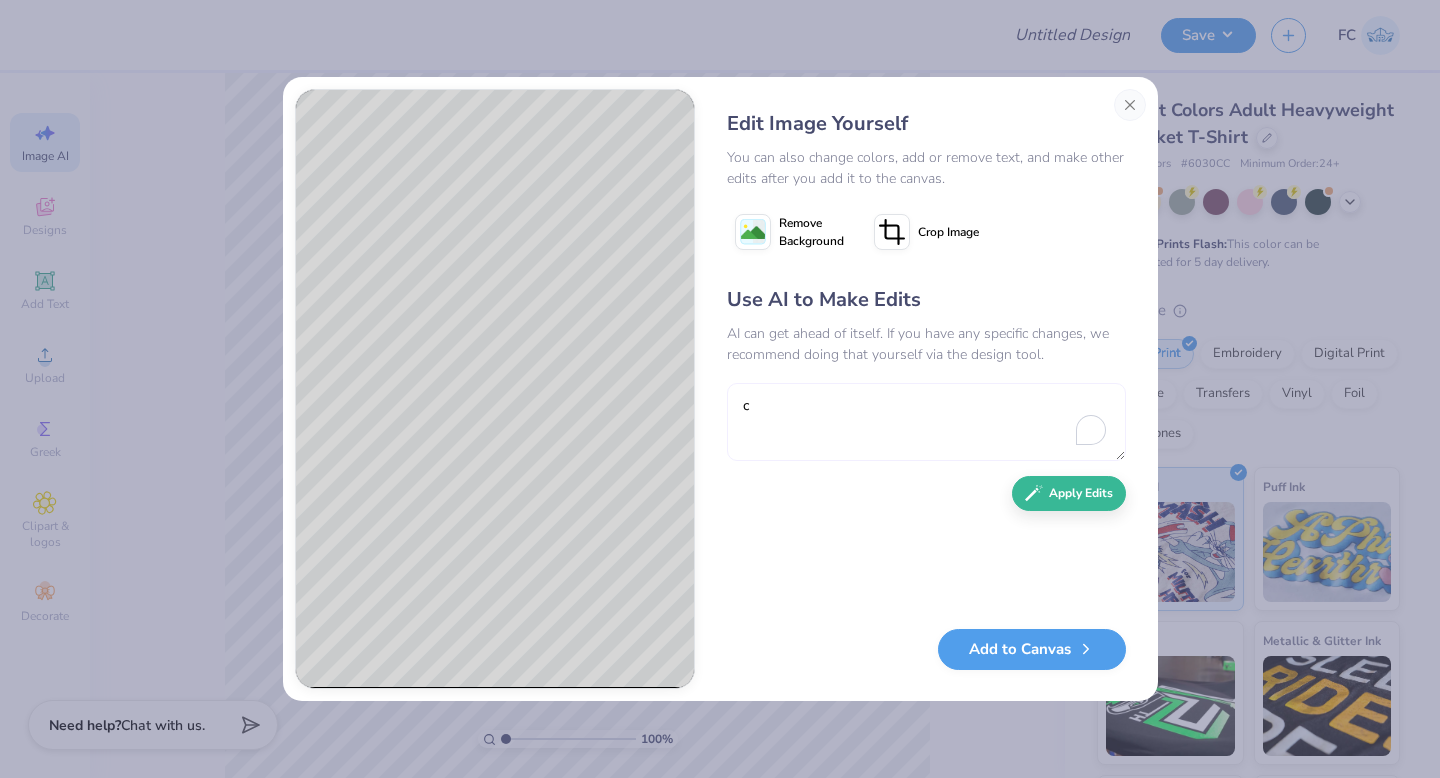 click on "c" at bounding box center (926, 422) 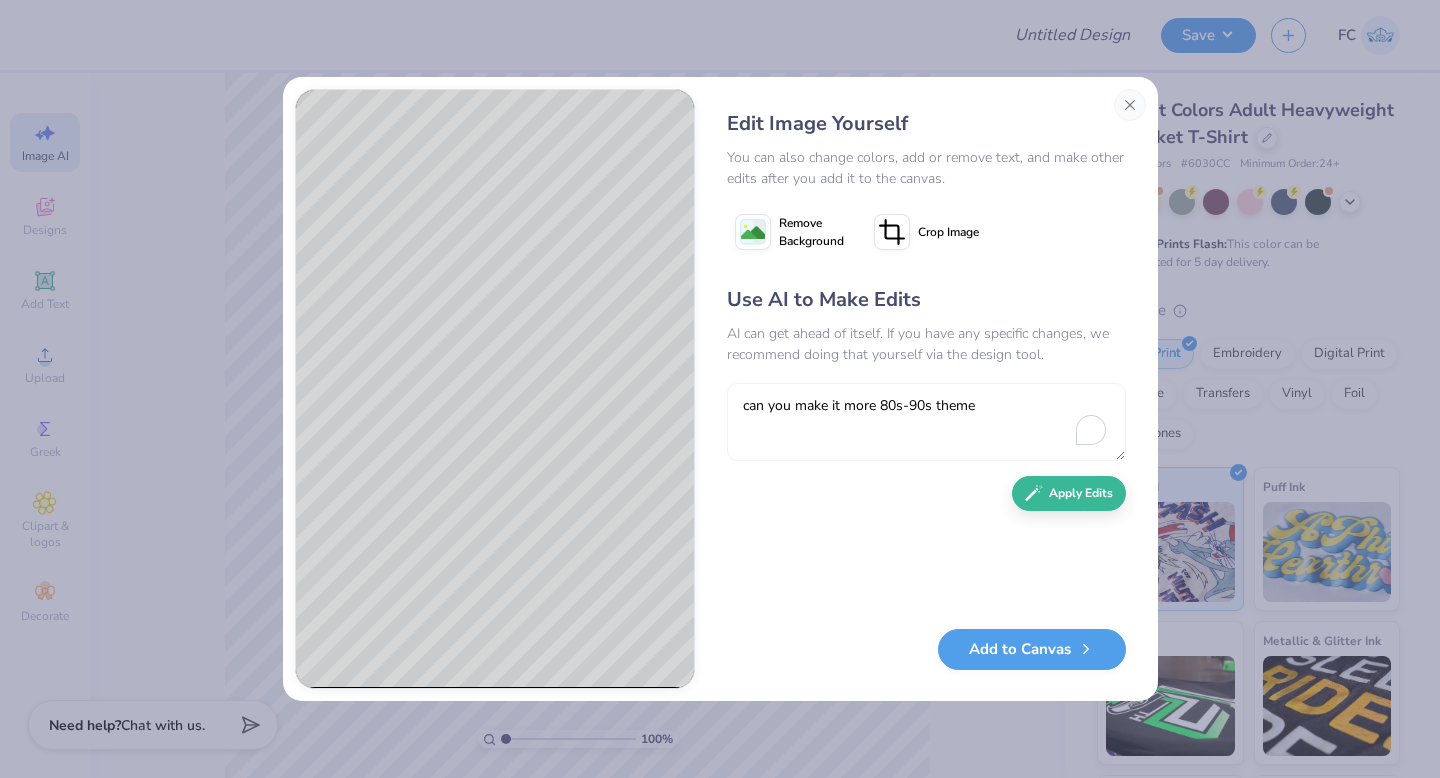 click on "c" at bounding box center (926, 422) 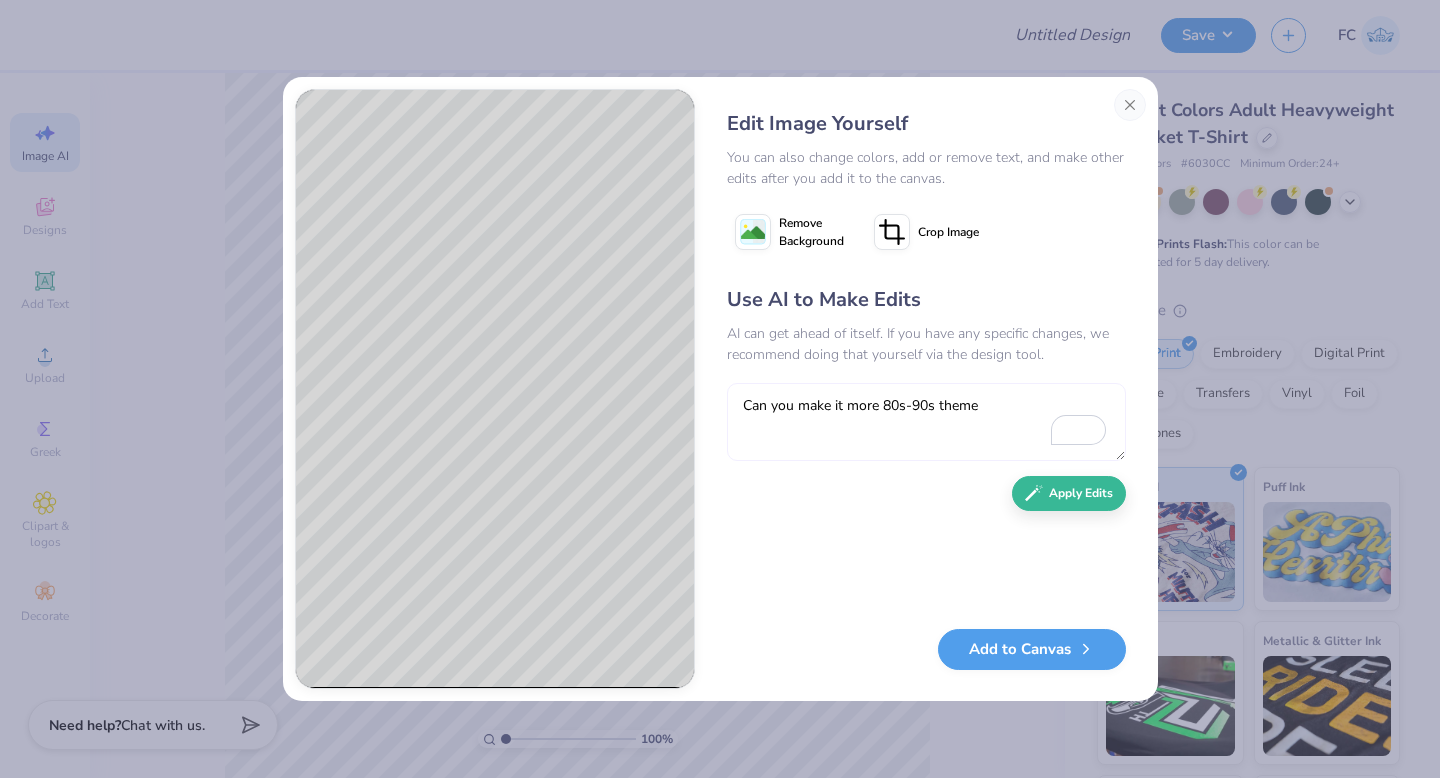 type on "Can you make it more 80s-90s theme" 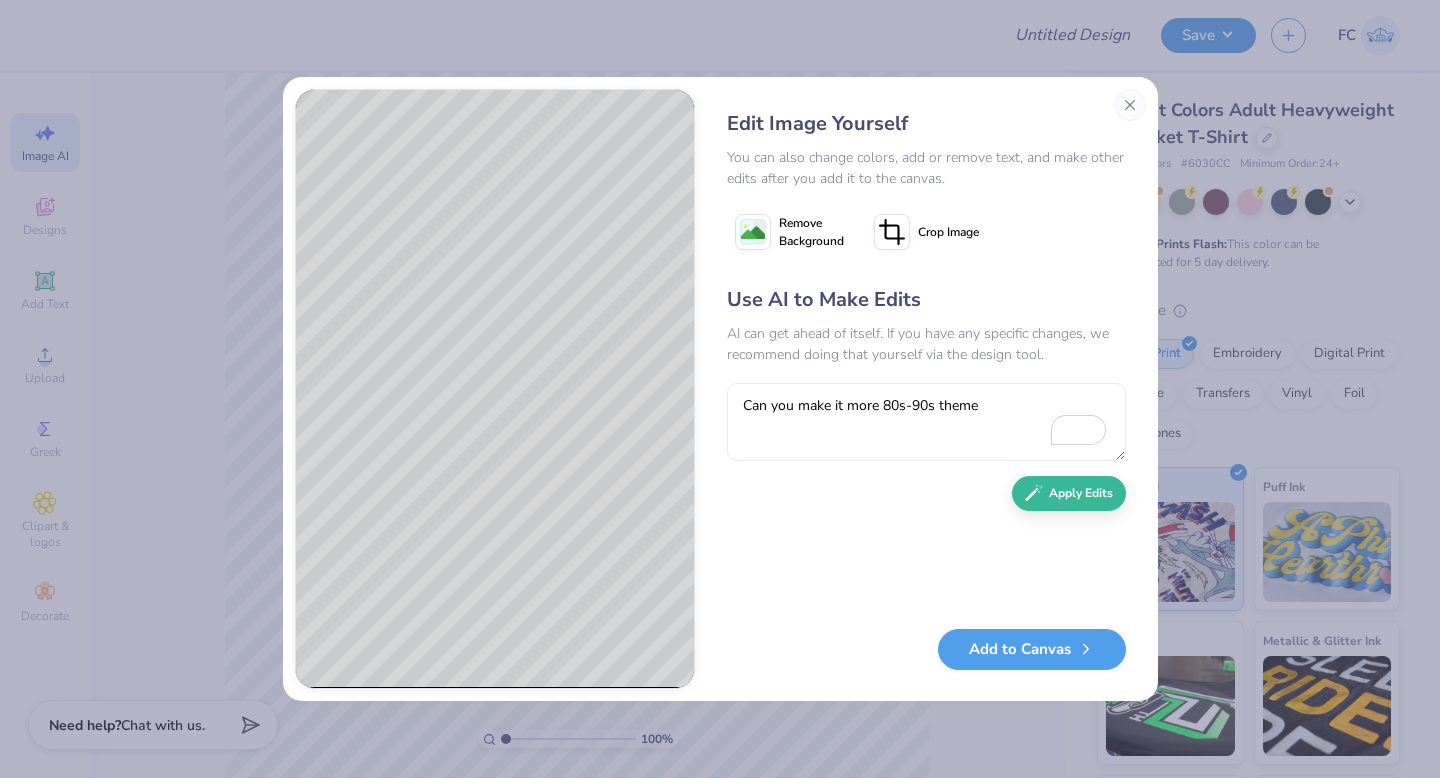 scroll, scrollTop: 0, scrollLeft: 0, axis: both 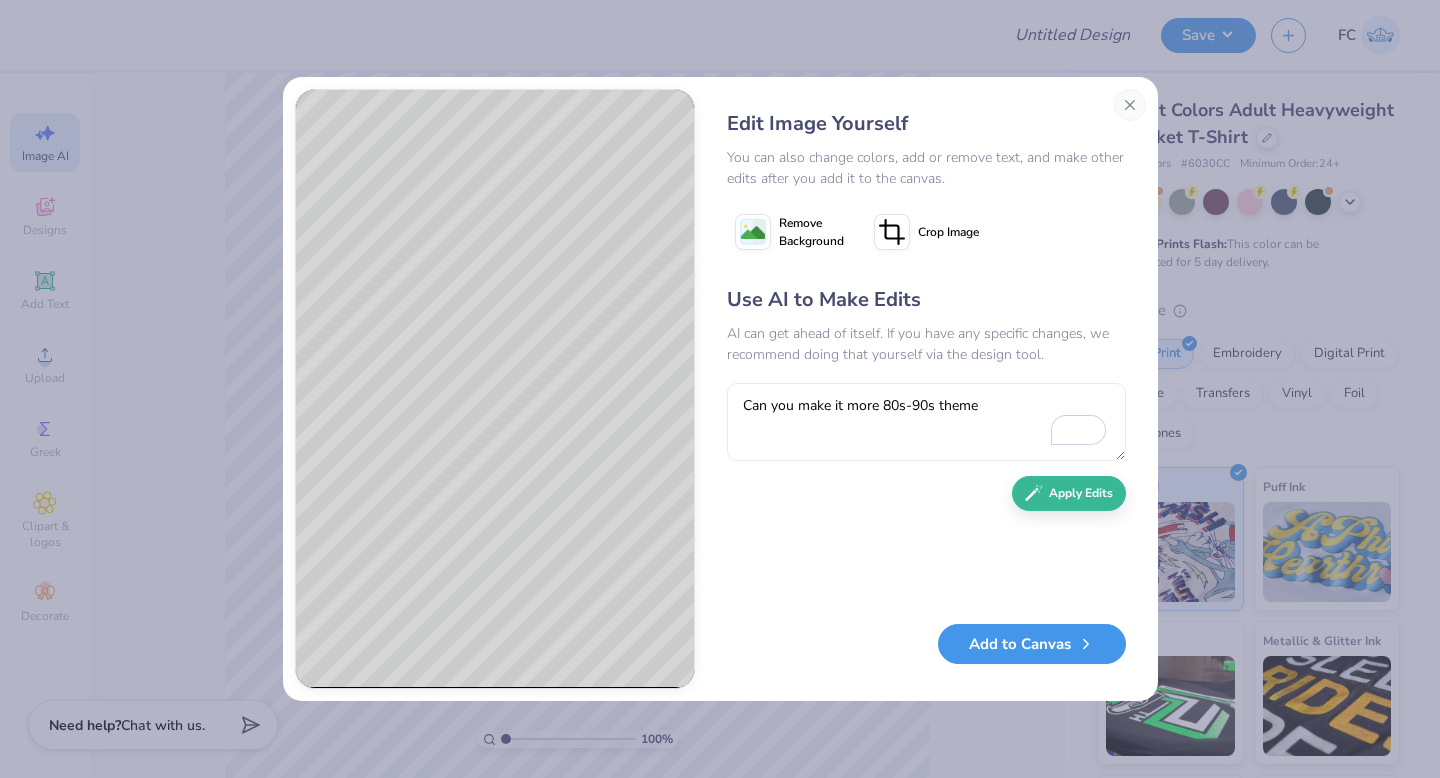 click on "Add to Canvas" at bounding box center [1032, 644] 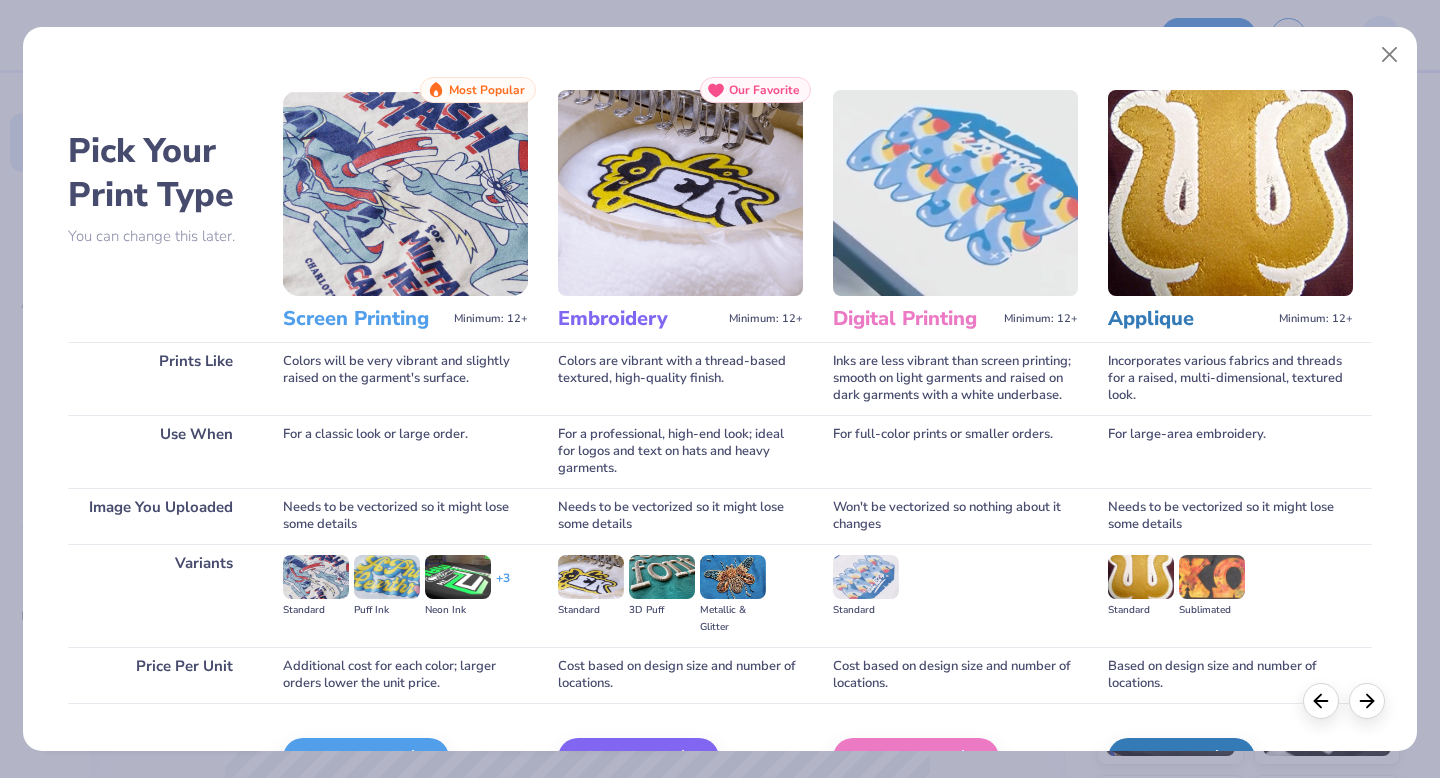 scroll, scrollTop: 119, scrollLeft: 0, axis: vertical 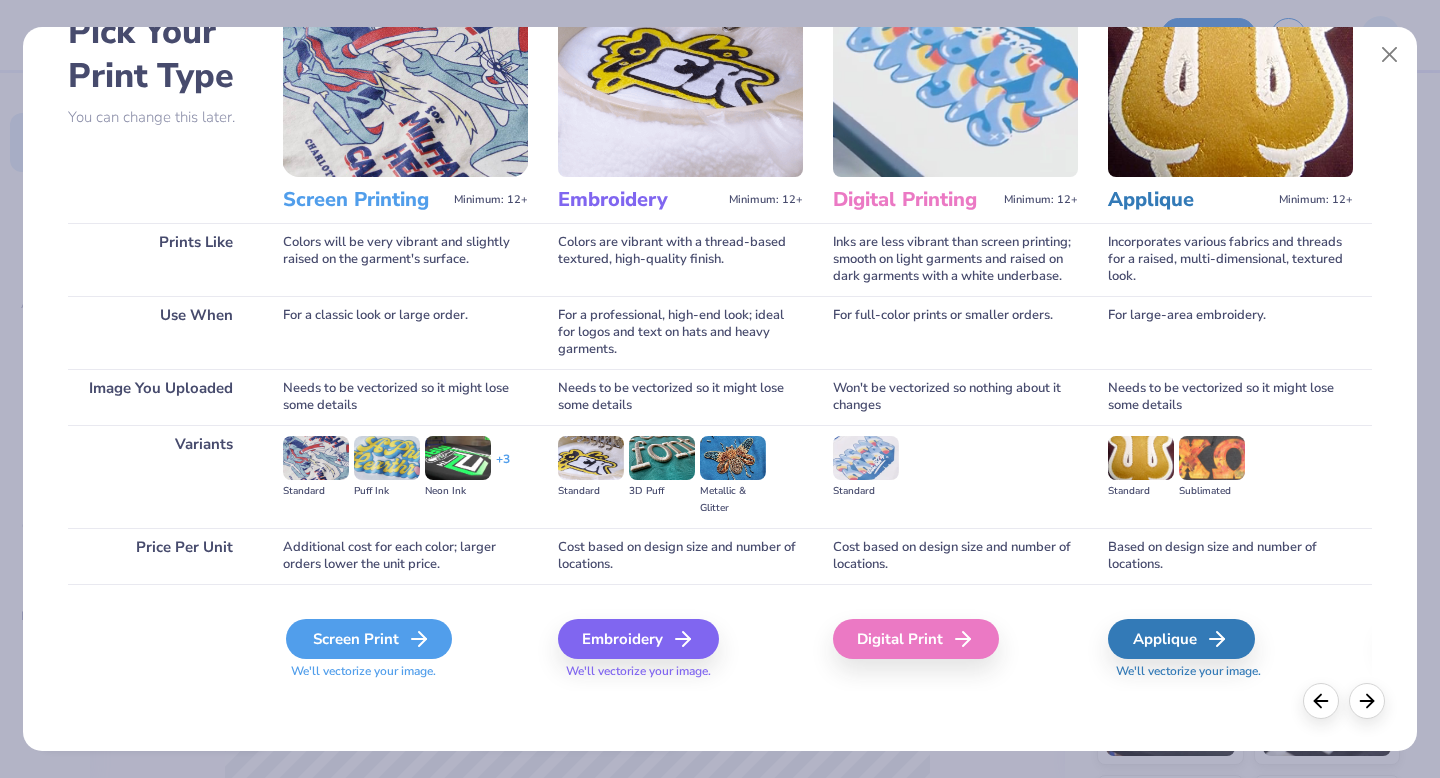 click on "Screen Print" at bounding box center [369, 639] 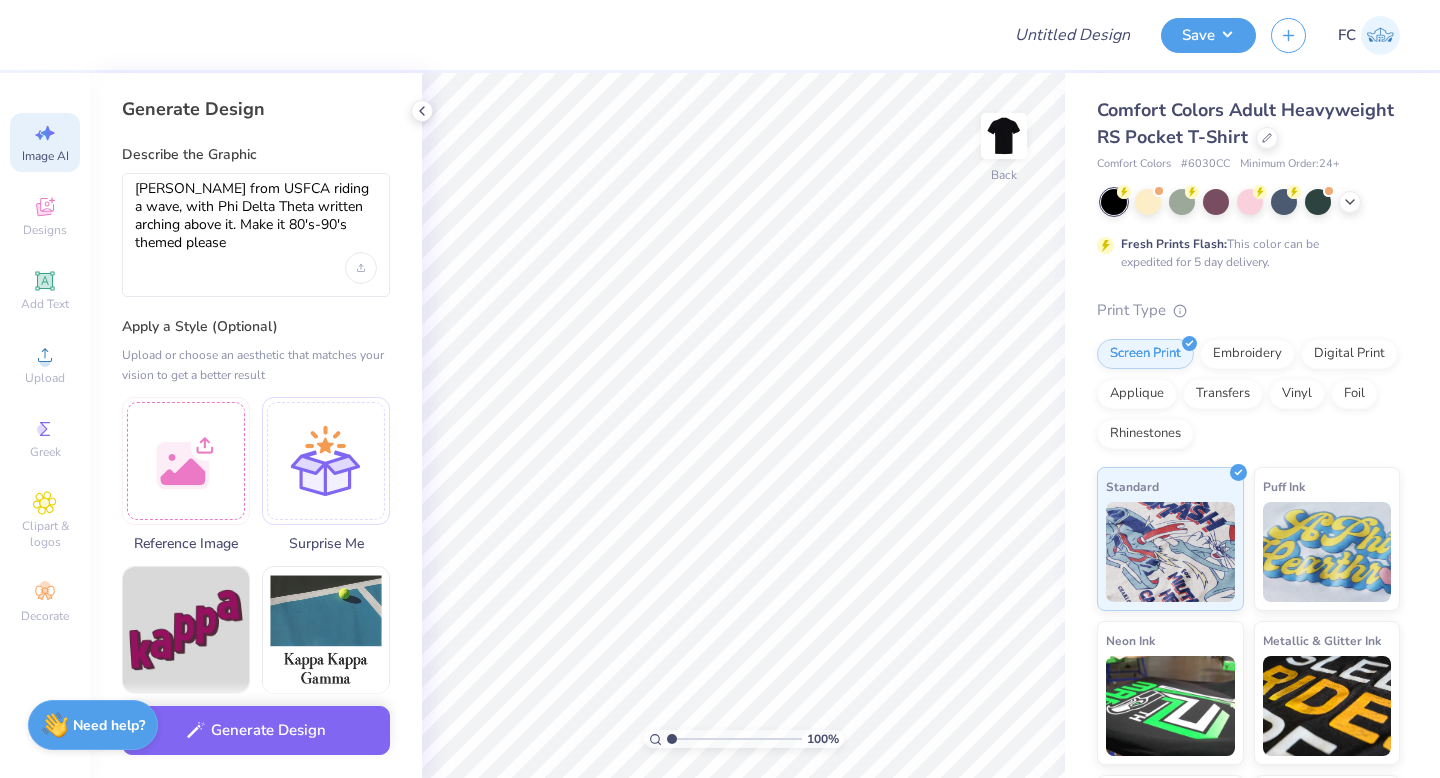 select on "4" 